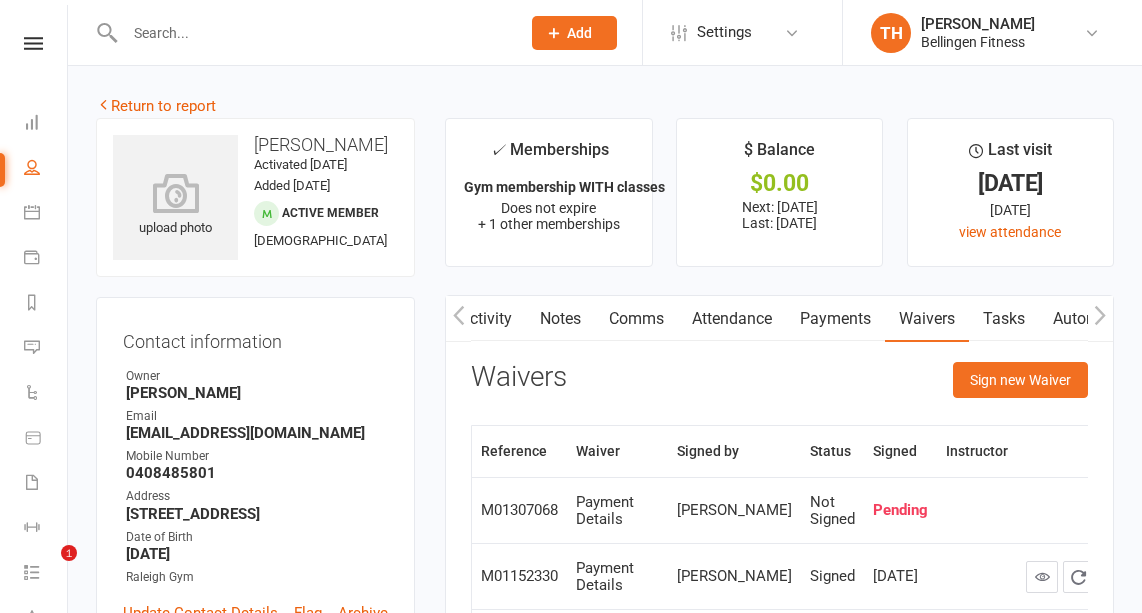 scroll, scrollTop: 175, scrollLeft: 0, axis: vertical 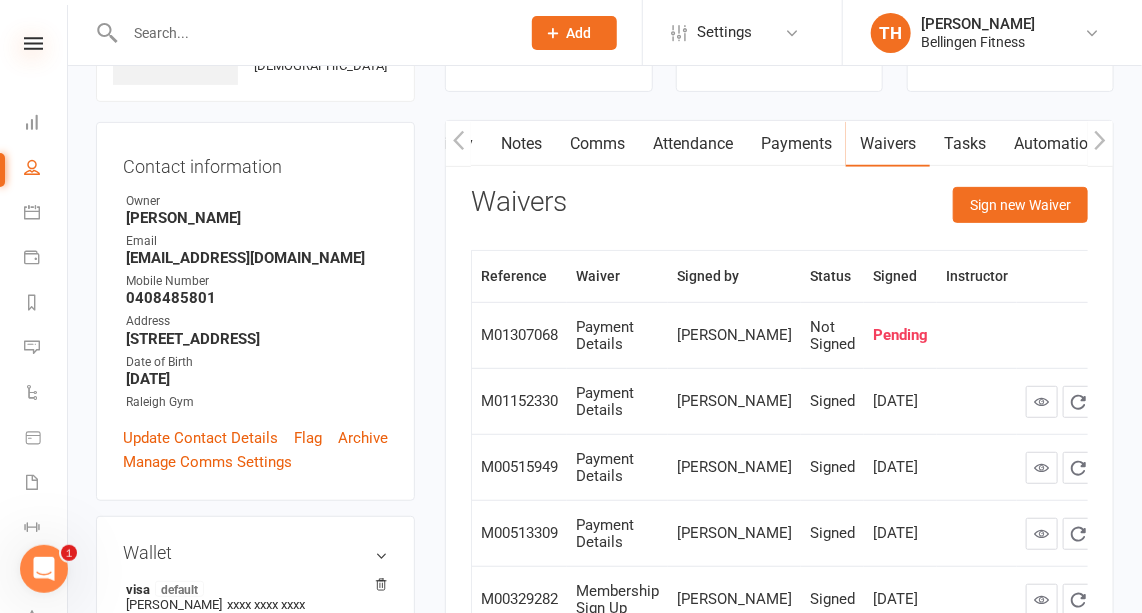 click at bounding box center (33, 43) 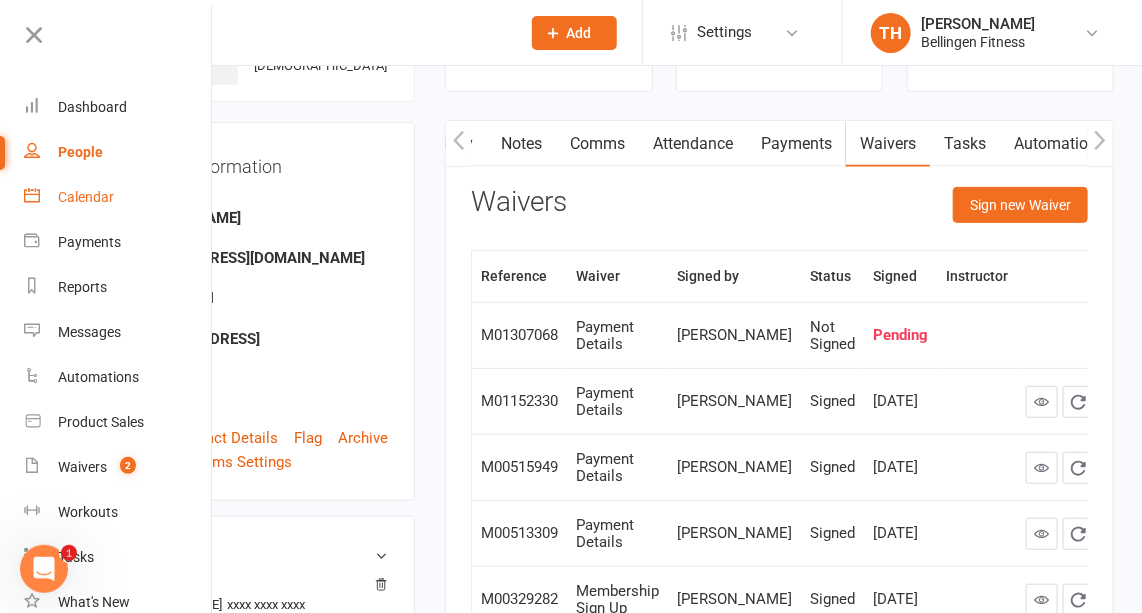 click on "Calendar" at bounding box center [86, 197] 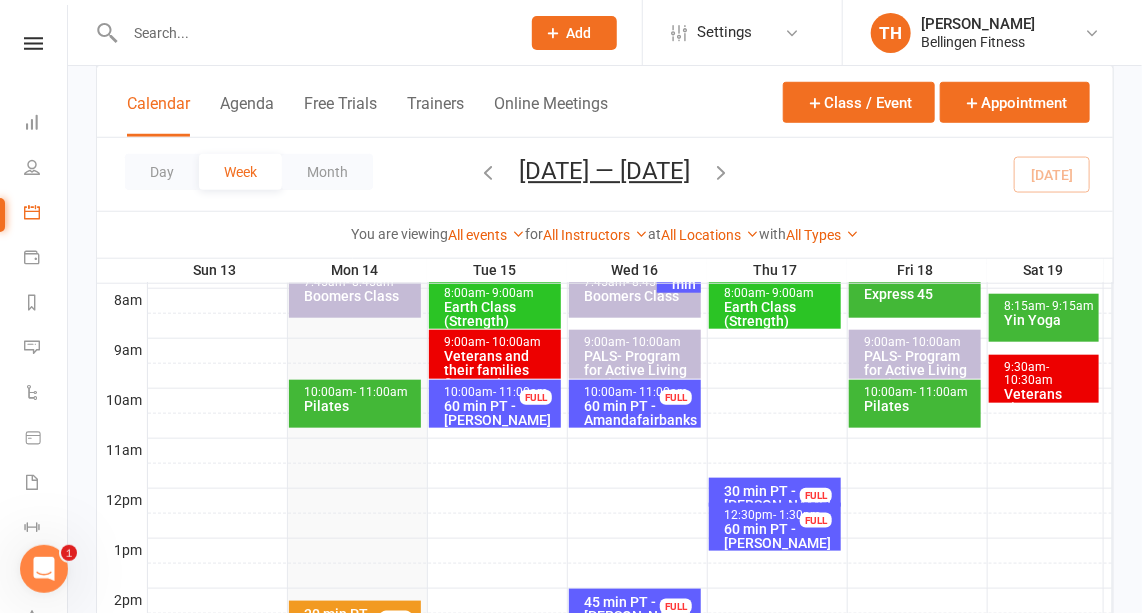 scroll, scrollTop: 521, scrollLeft: 0, axis: vertical 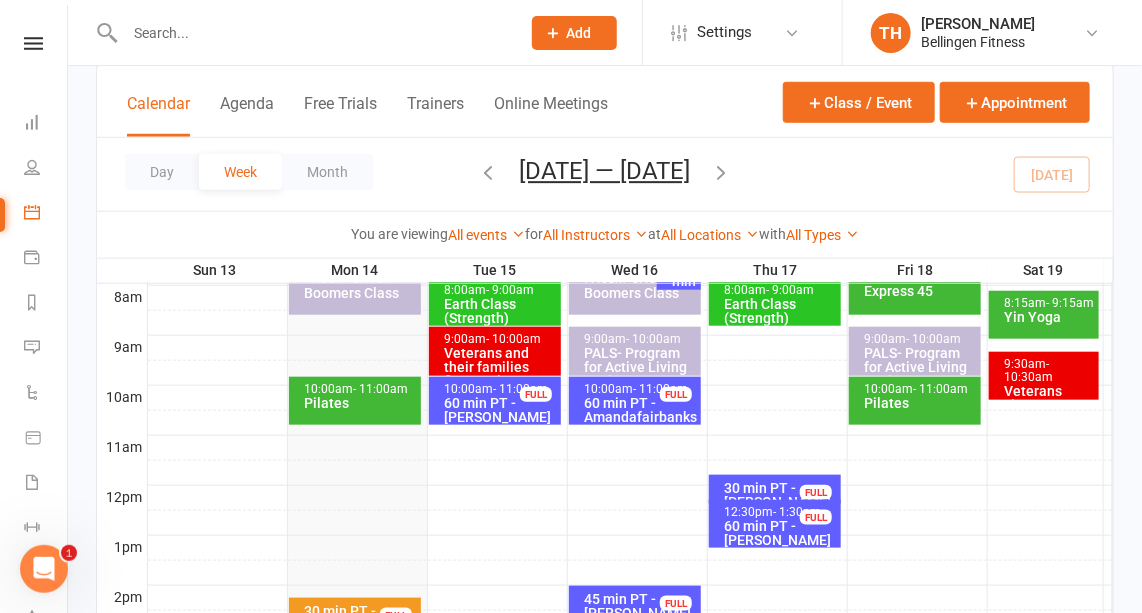 click on "60 min PT - [PERSON_NAME]" at bounding box center [500, 410] 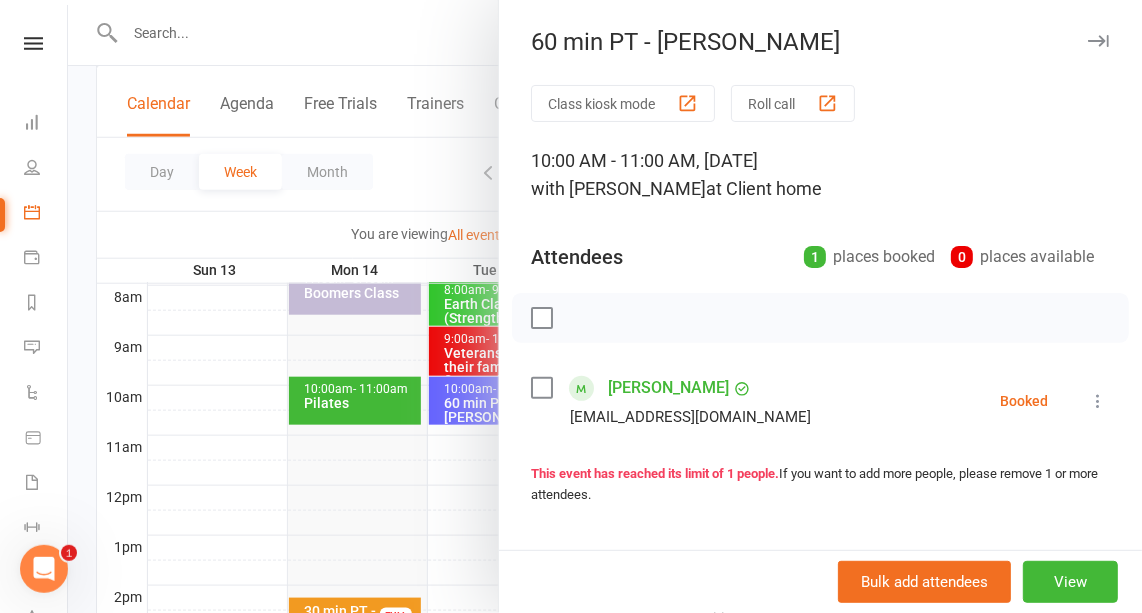 click at bounding box center [605, 306] 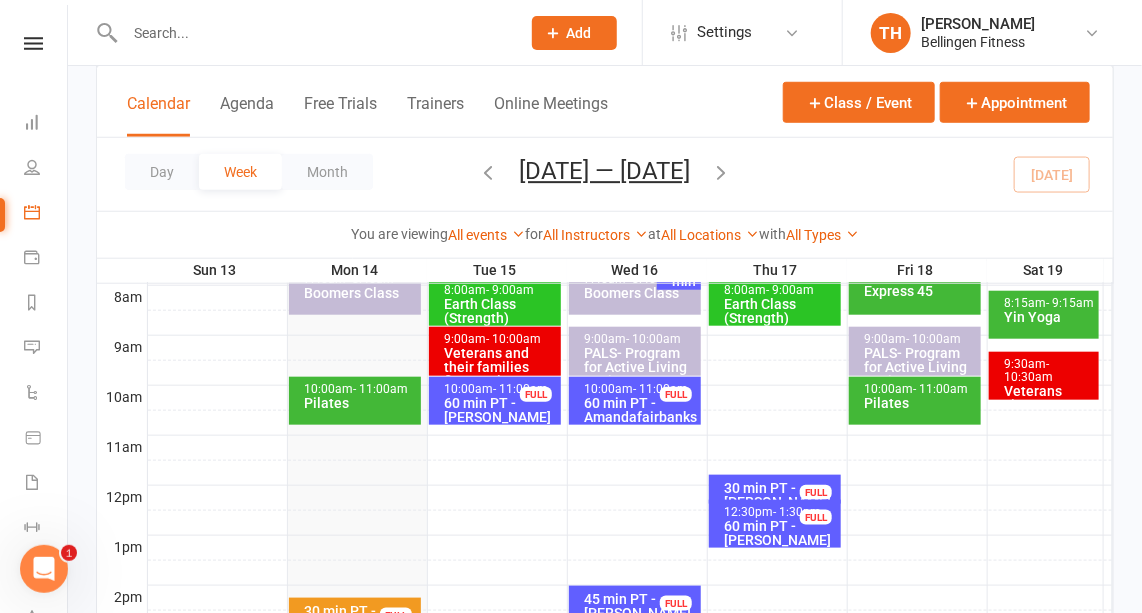 click at bounding box center (630, 448) 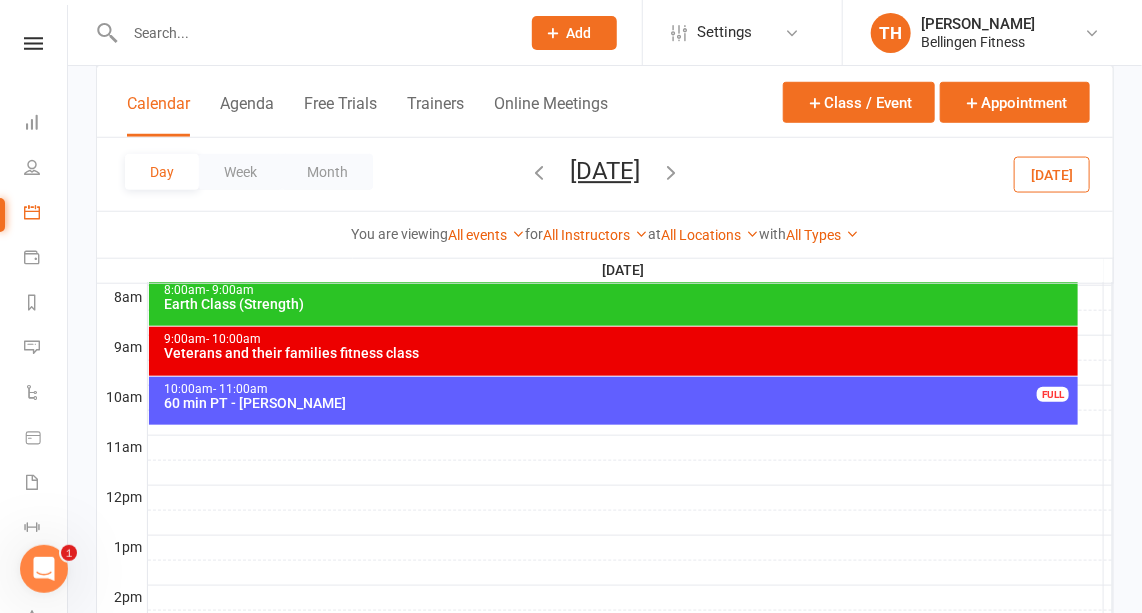click at bounding box center (630, 448) 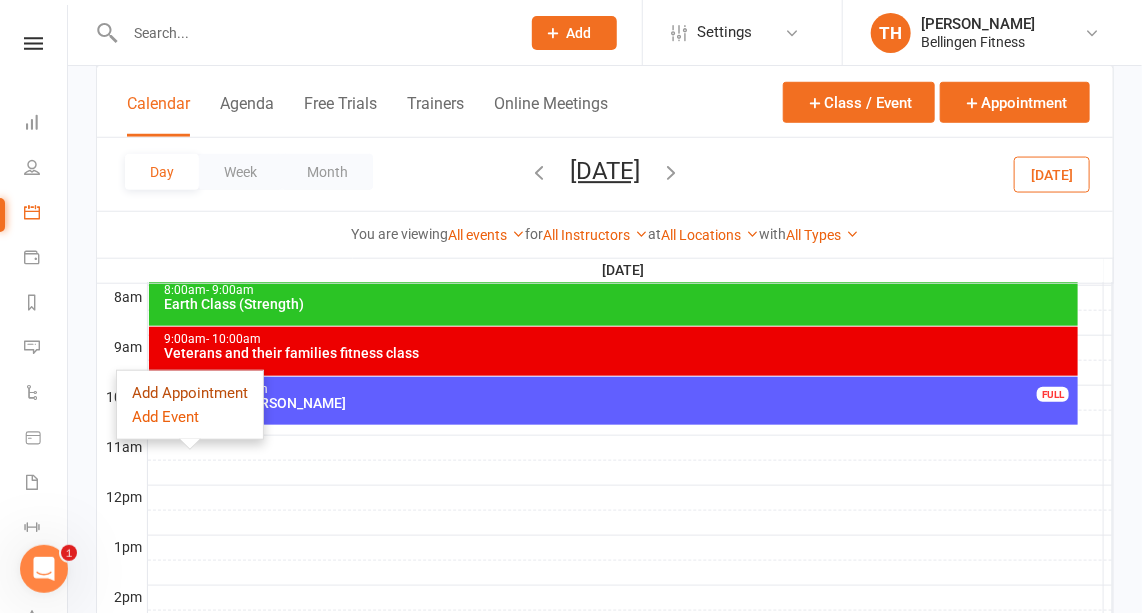 click on "Add Appointment" at bounding box center (190, 393) 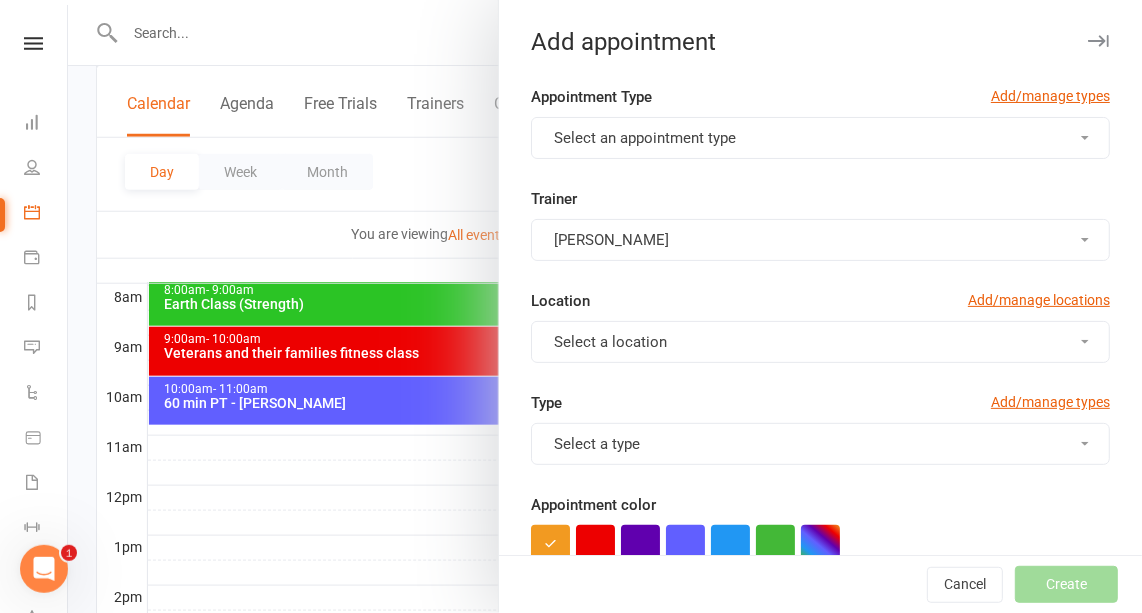 click on "Select an appointment type" at bounding box center [645, 138] 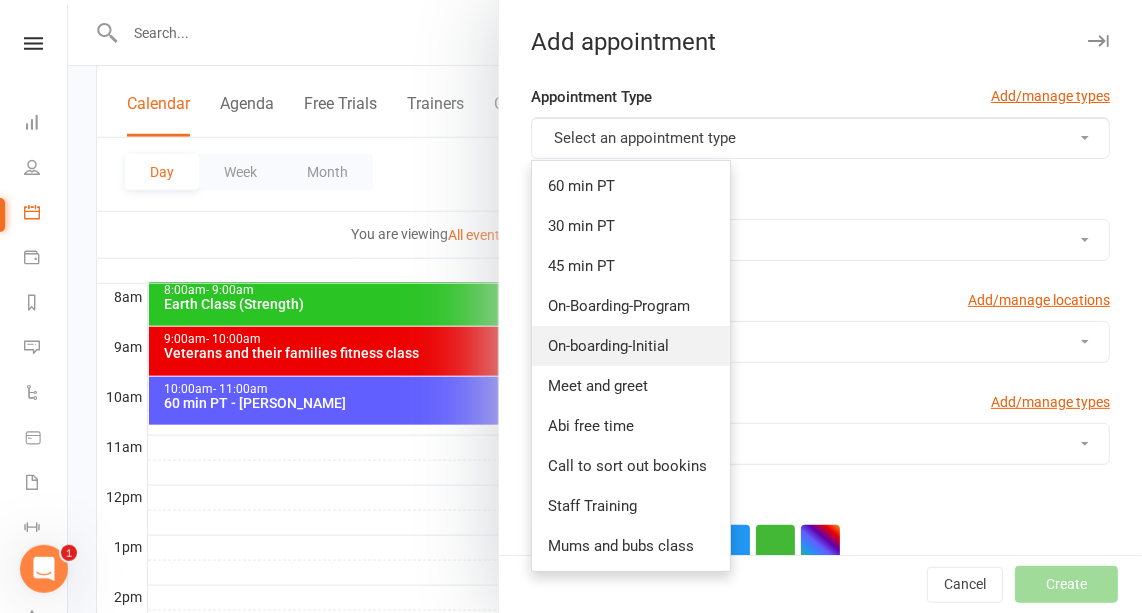 click on "On-boarding-Initial" at bounding box center [608, 346] 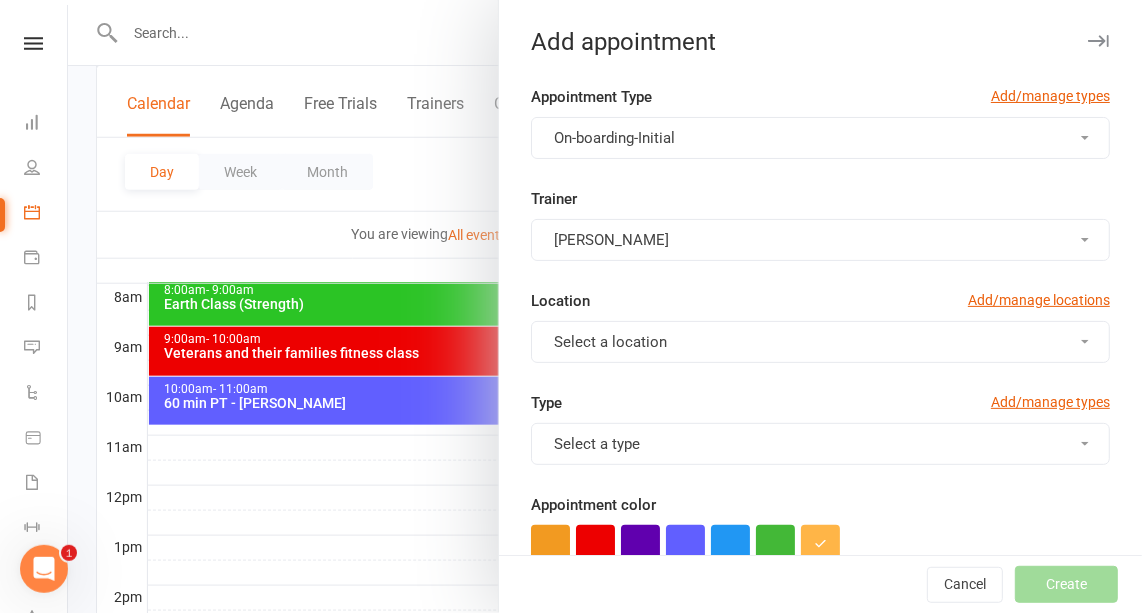 click on "Select a location" at bounding box center [610, 342] 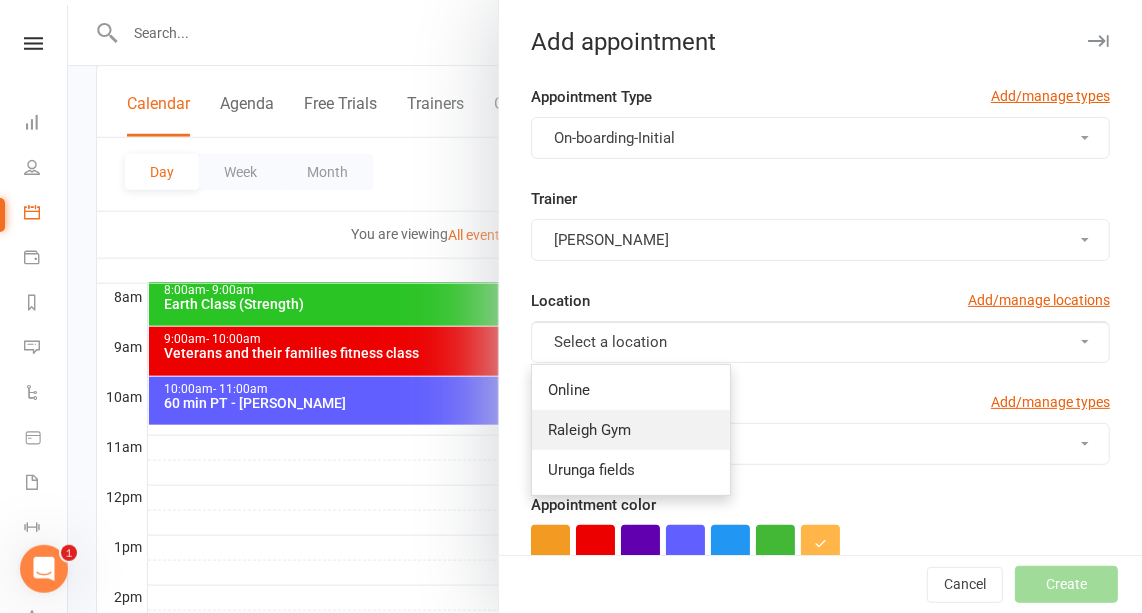click on "Raleigh Gym" at bounding box center [589, 430] 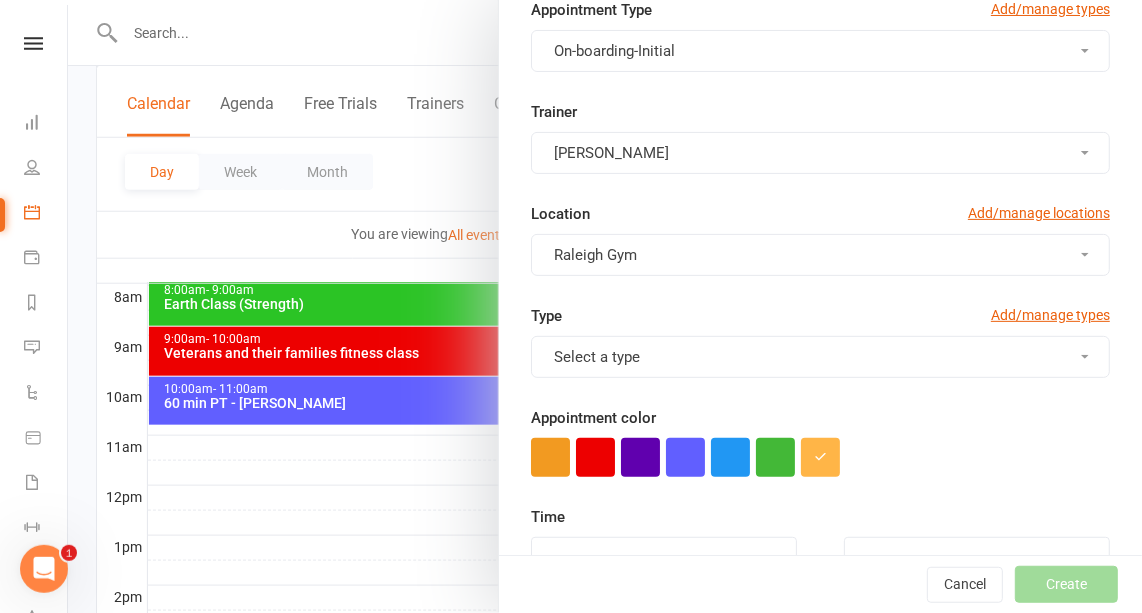 scroll, scrollTop: 148, scrollLeft: 0, axis: vertical 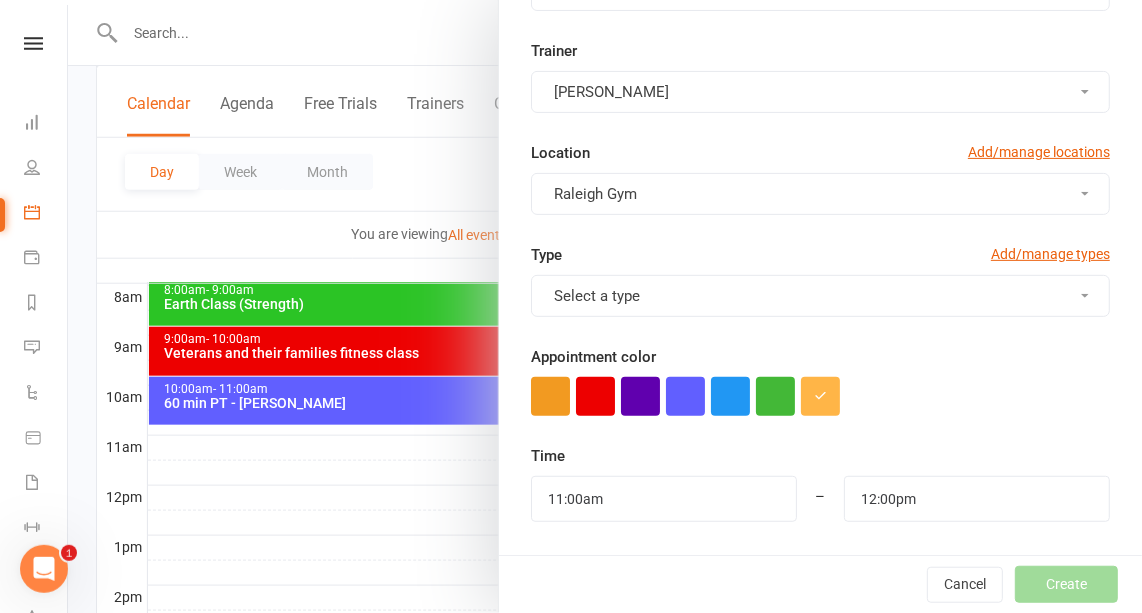 click on "Select a type" at bounding box center [820, 296] 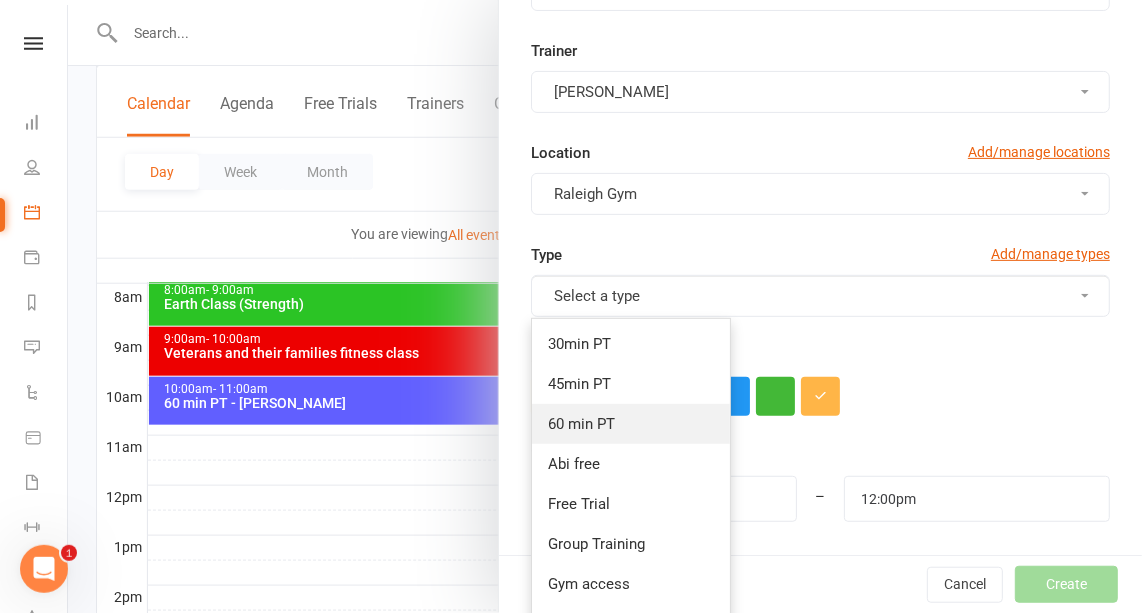 click on "60 min PT" at bounding box center (581, 424) 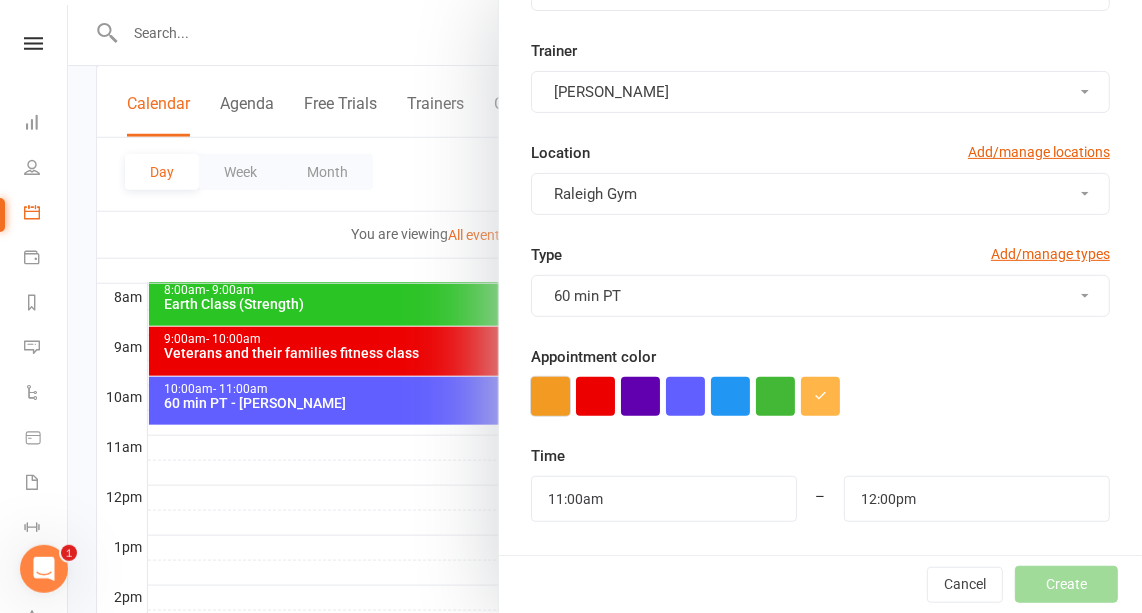 click at bounding box center (550, 396) 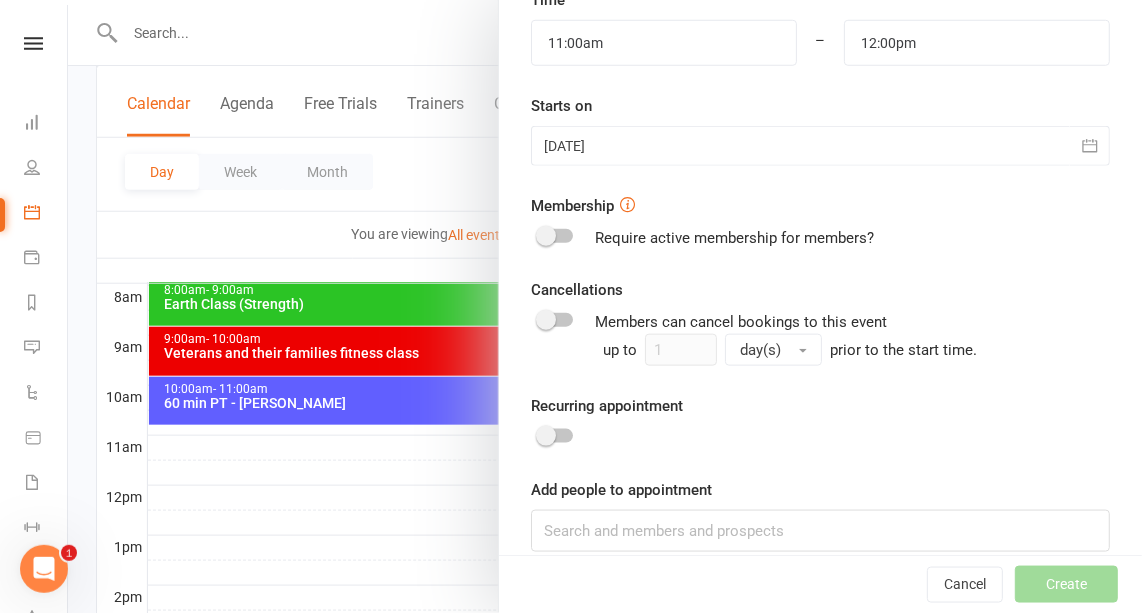scroll, scrollTop: 623, scrollLeft: 0, axis: vertical 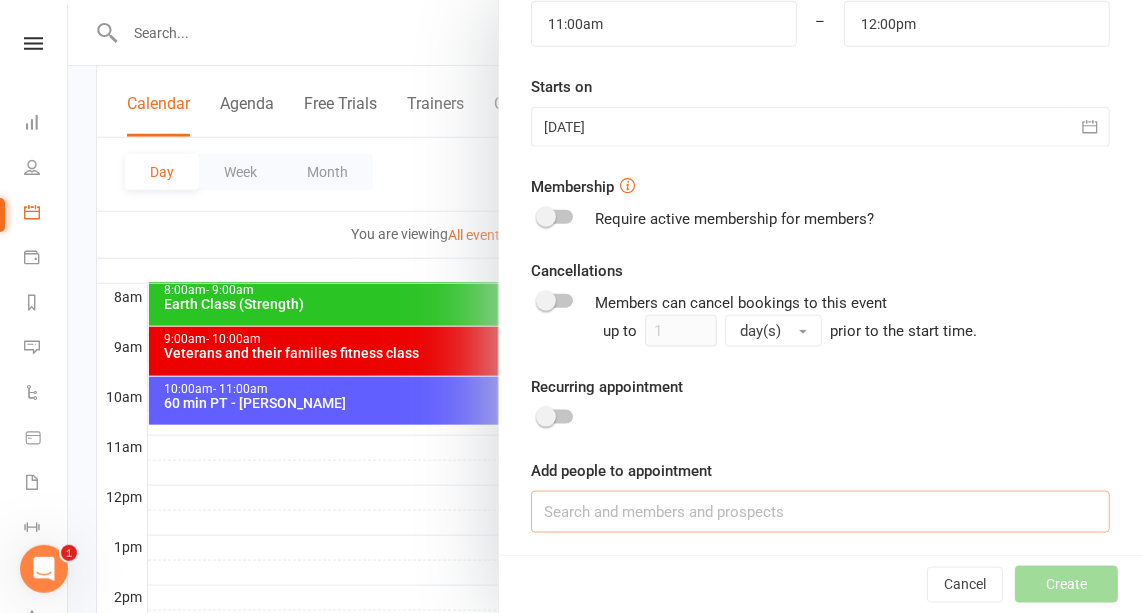 click at bounding box center [820, 512] 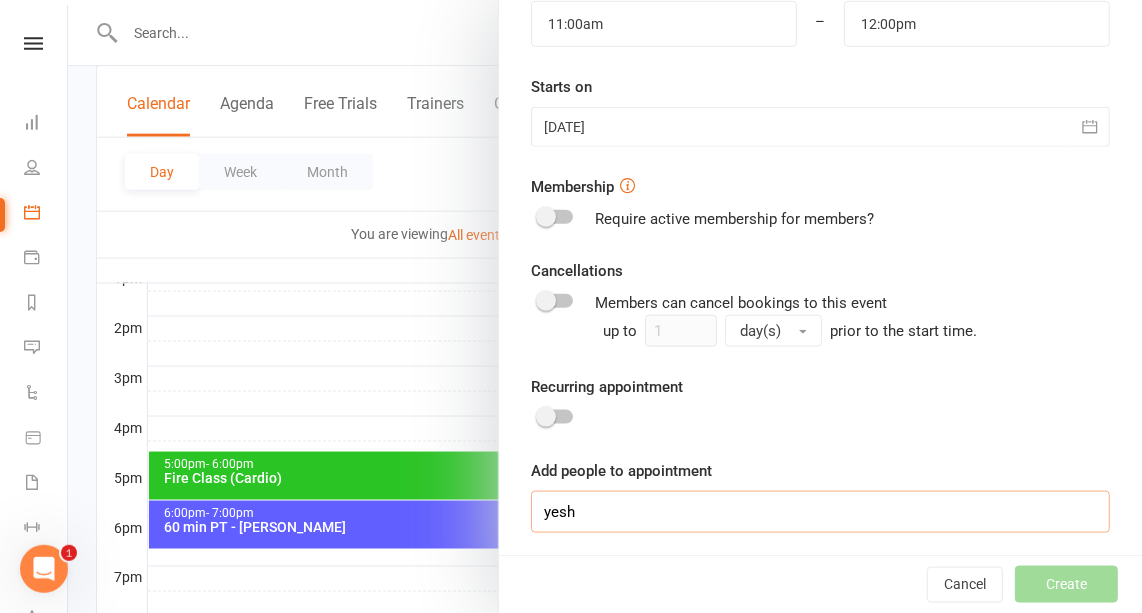 scroll, scrollTop: 792, scrollLeft: 0, axis: vertical 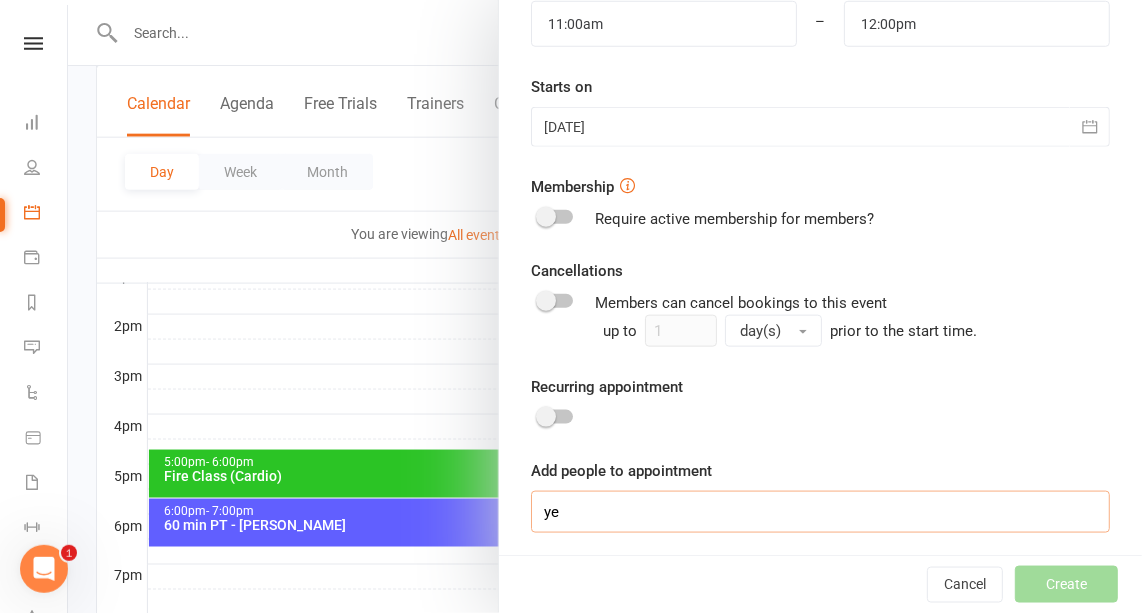 type on "y" 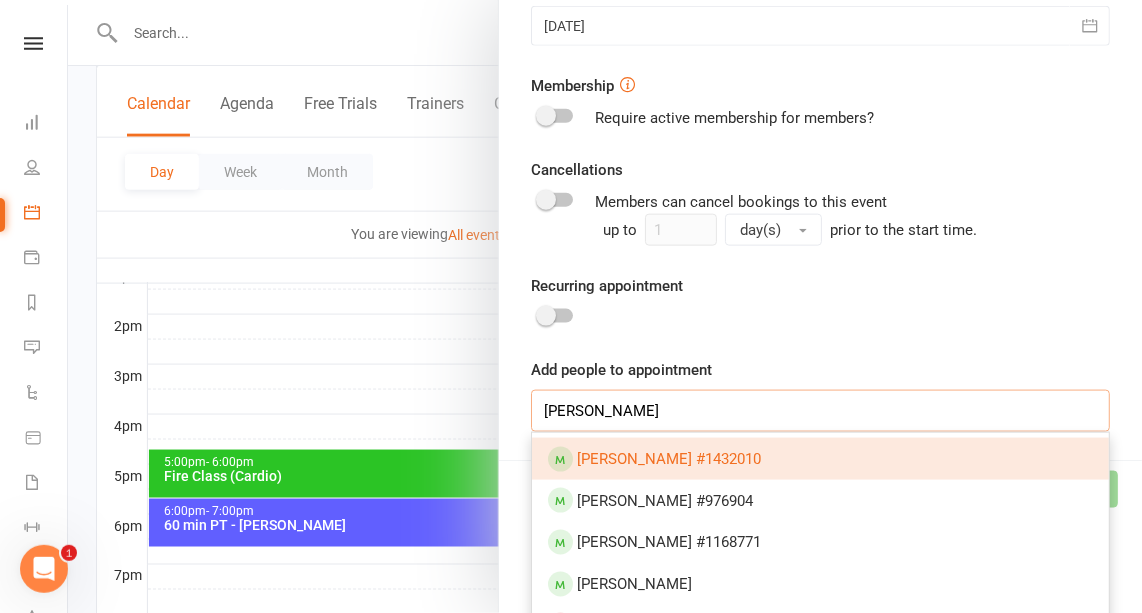 scroll, scrollTop: 744, scrollLeft: 0, axis: vertical 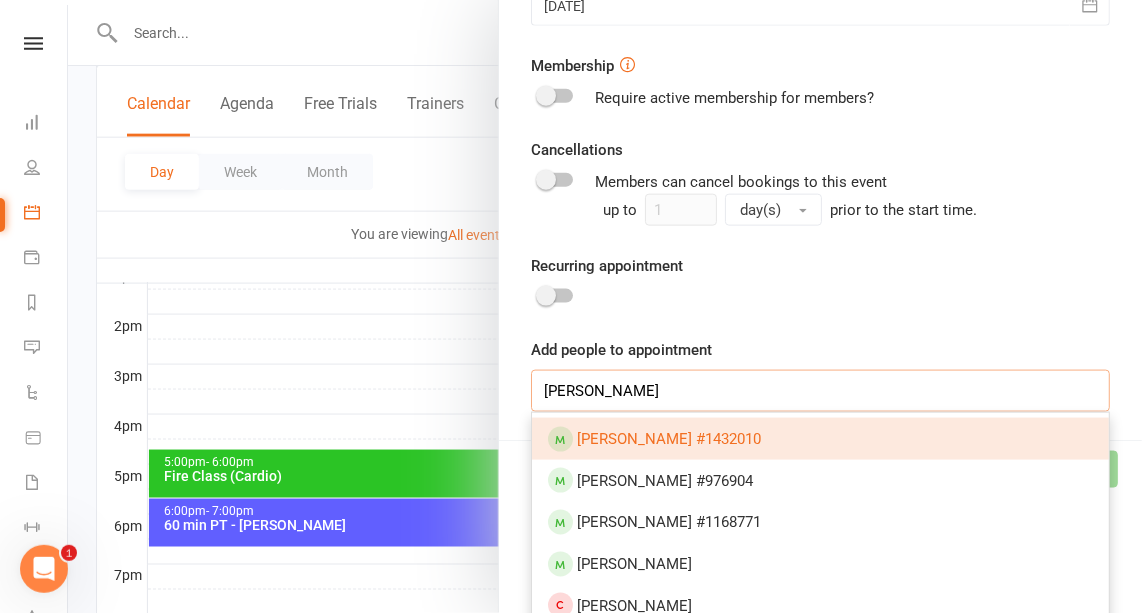 type on "[PERSON_NAME]" 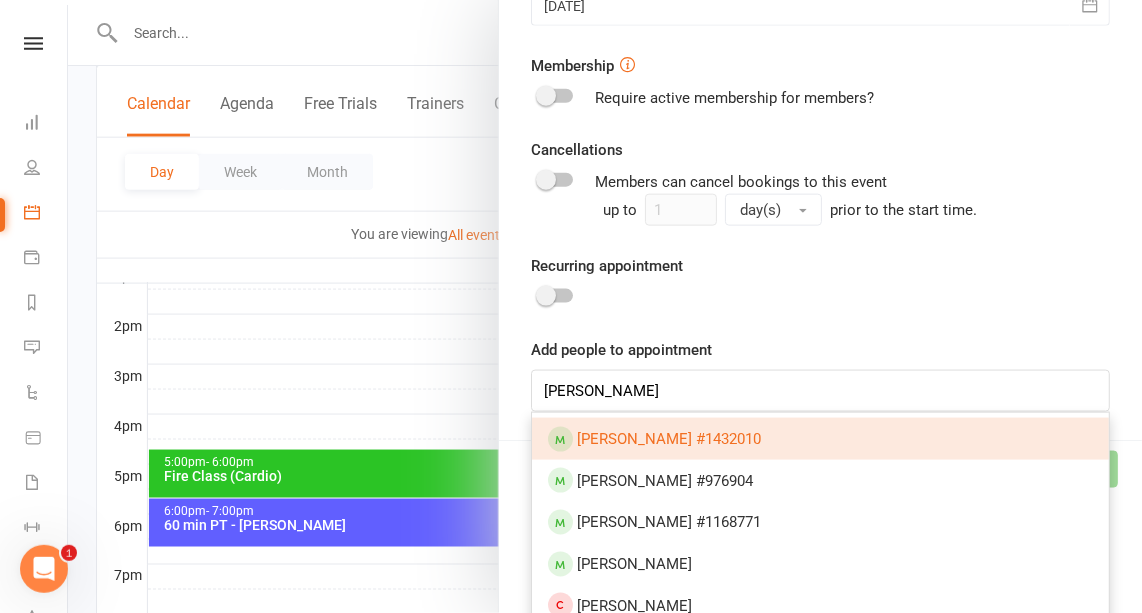 click on "[PERSON_NAME] #1432010" at bounding box center (669, 439) 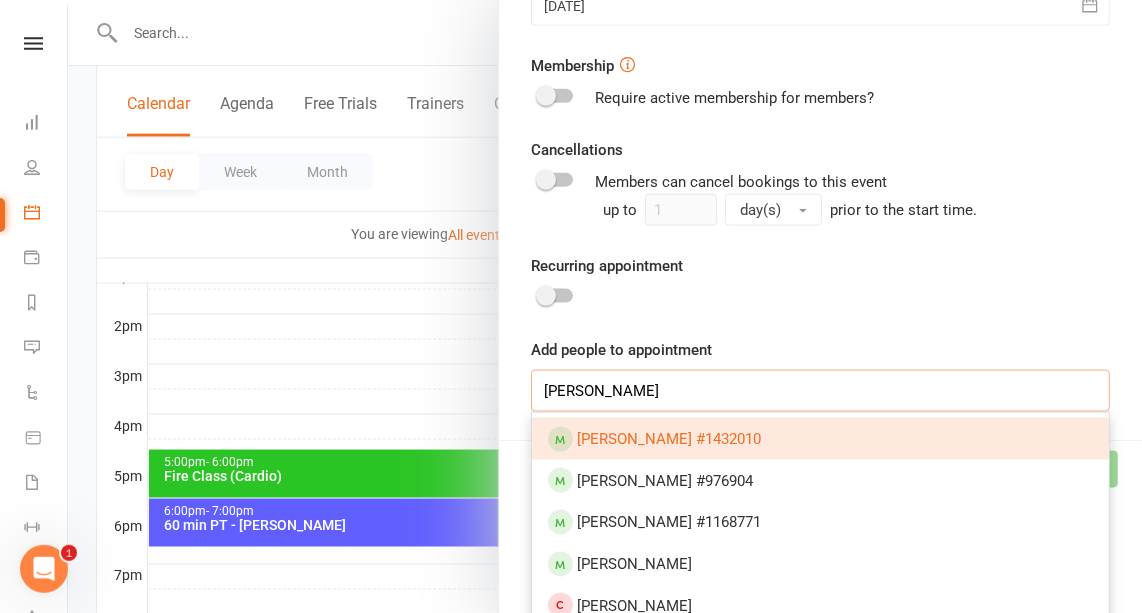 type 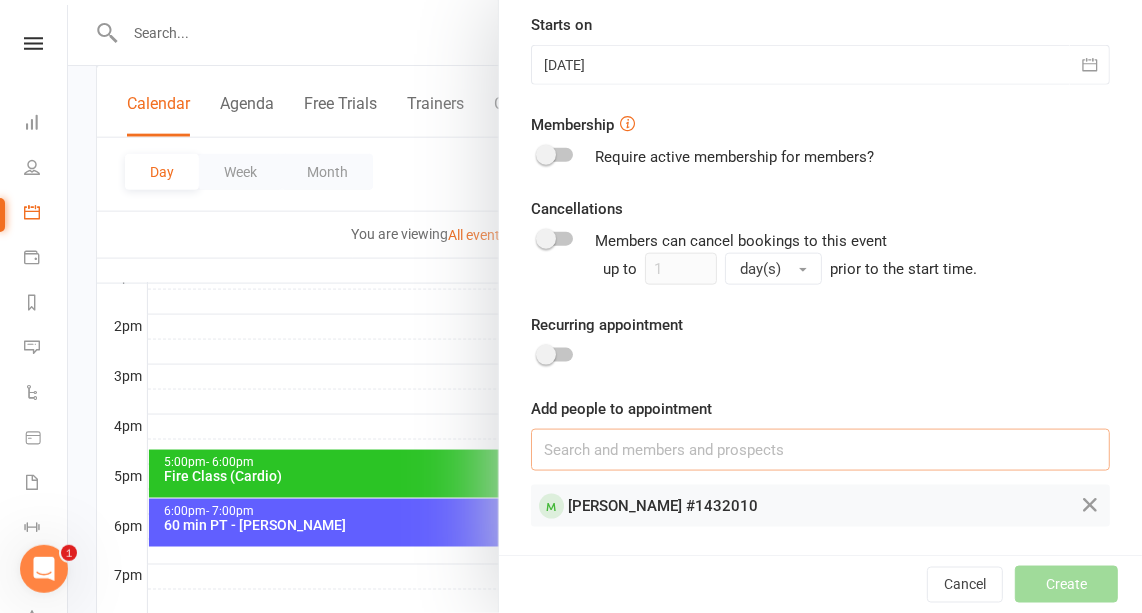 scroll, scrollTop: 679, scrollLeft: 0, axis: vertical 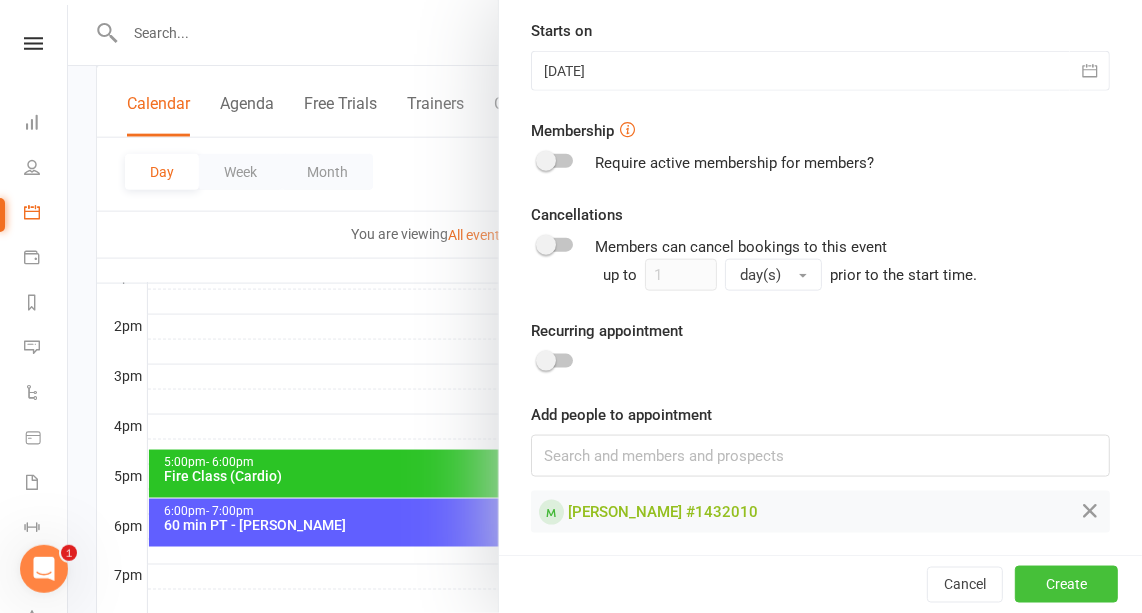 click on "Create" at bounding box center (1066, 585) 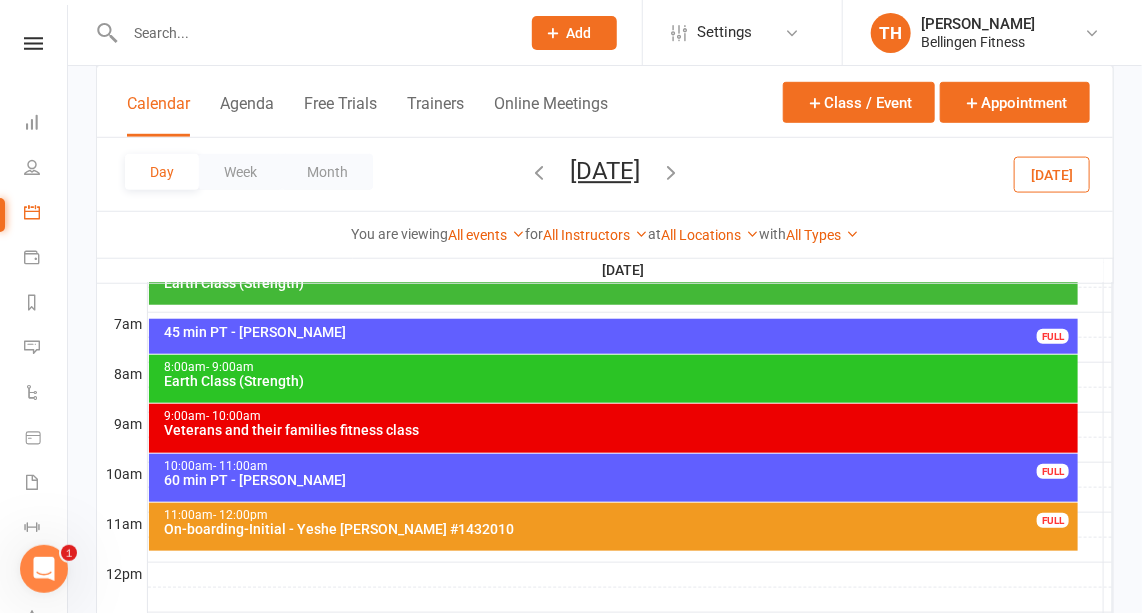 scroll, scrollTop: 443, scrollLeft: 0, axis: vertical 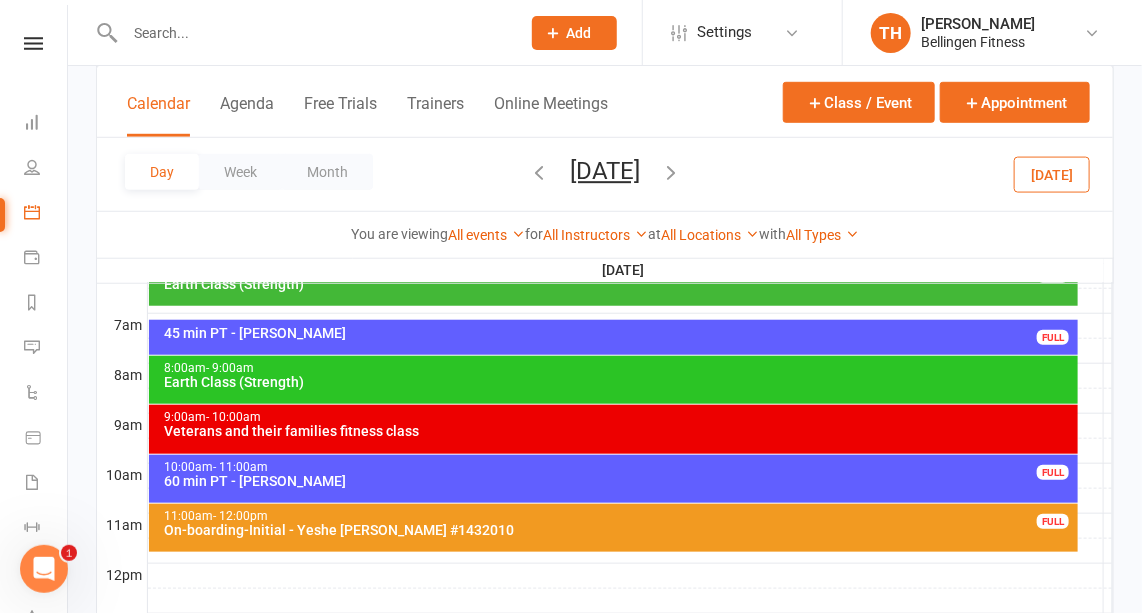 click on "Add" 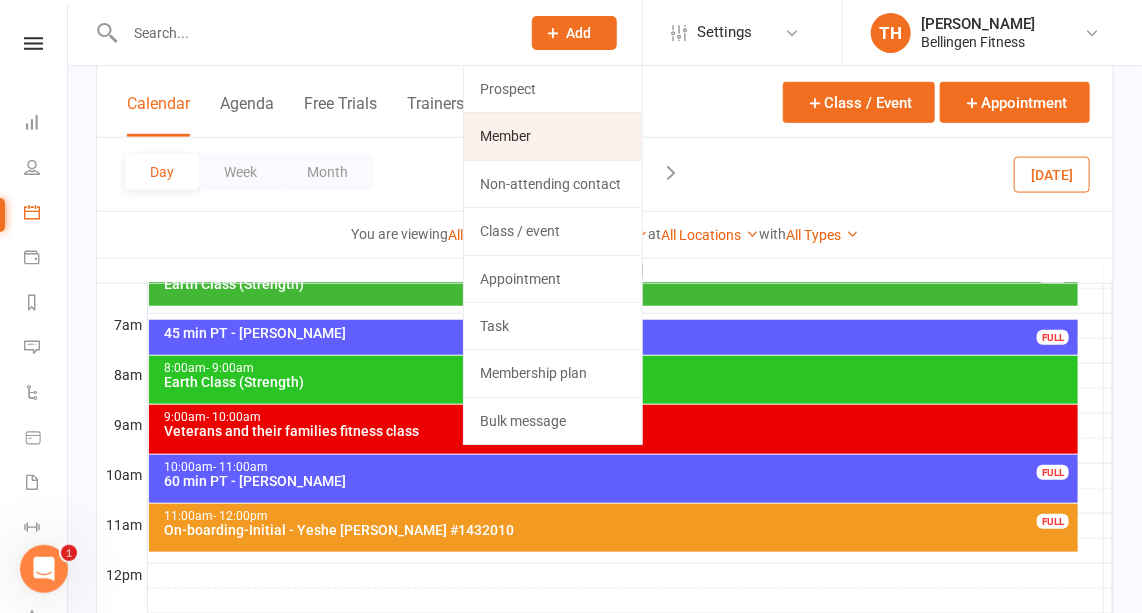 click on "Member" 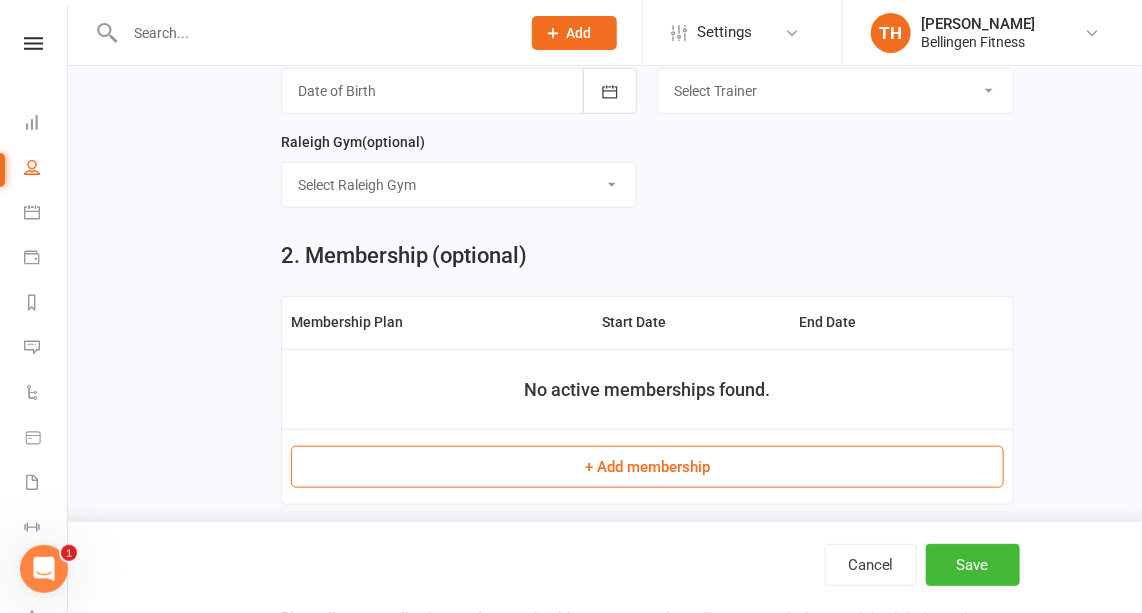 scroll, scrollTop: 0, scrollLeft: 0, axis: both 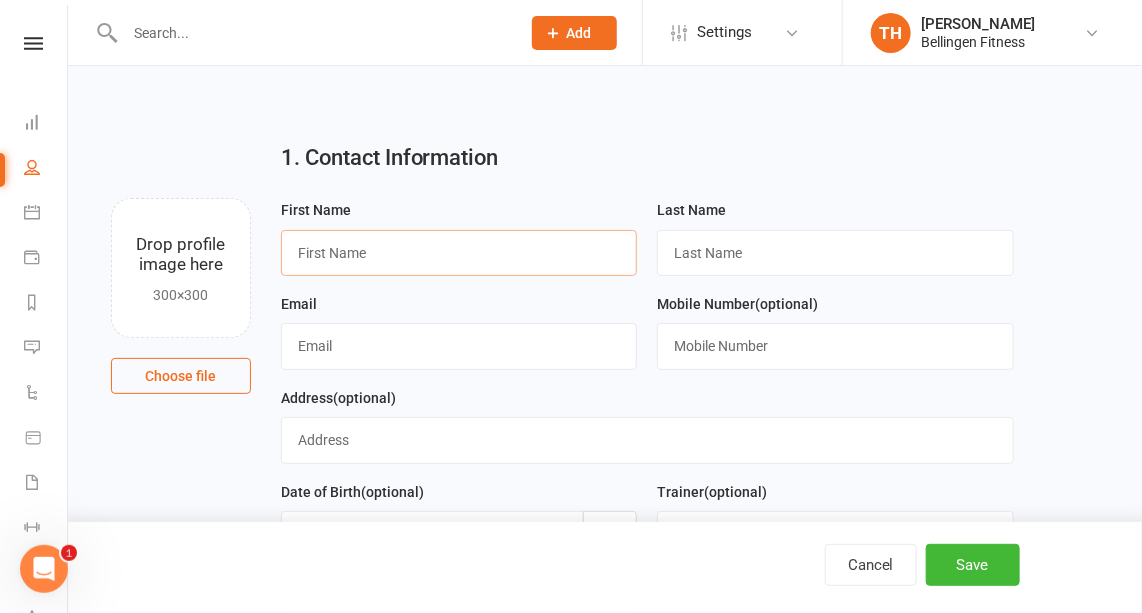 click at bounding box center [459, 253] 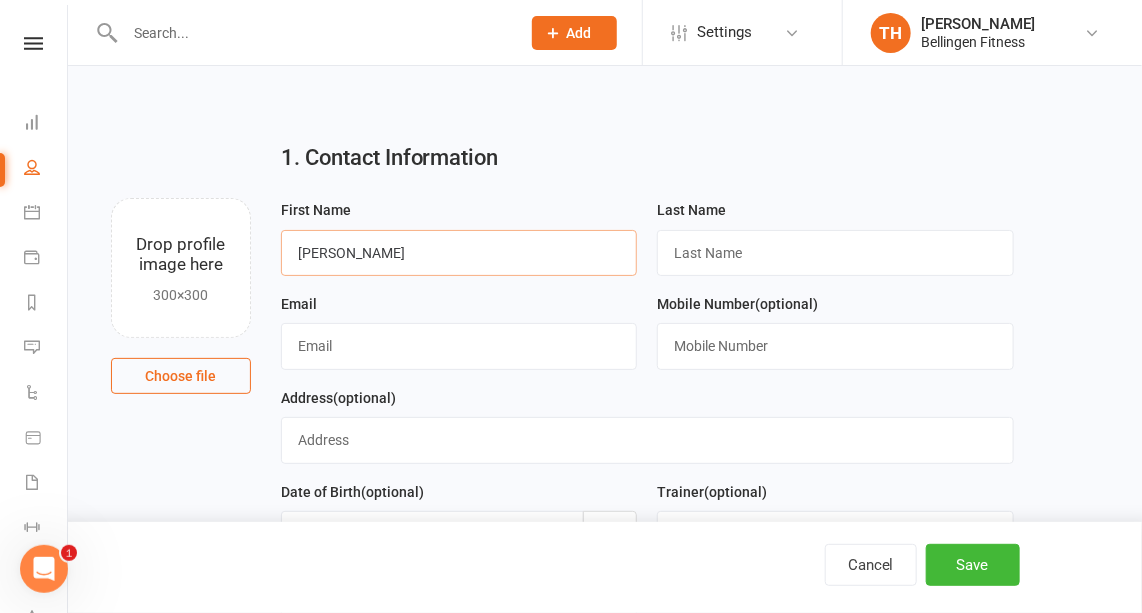 type on "[PERSON_NAME]" 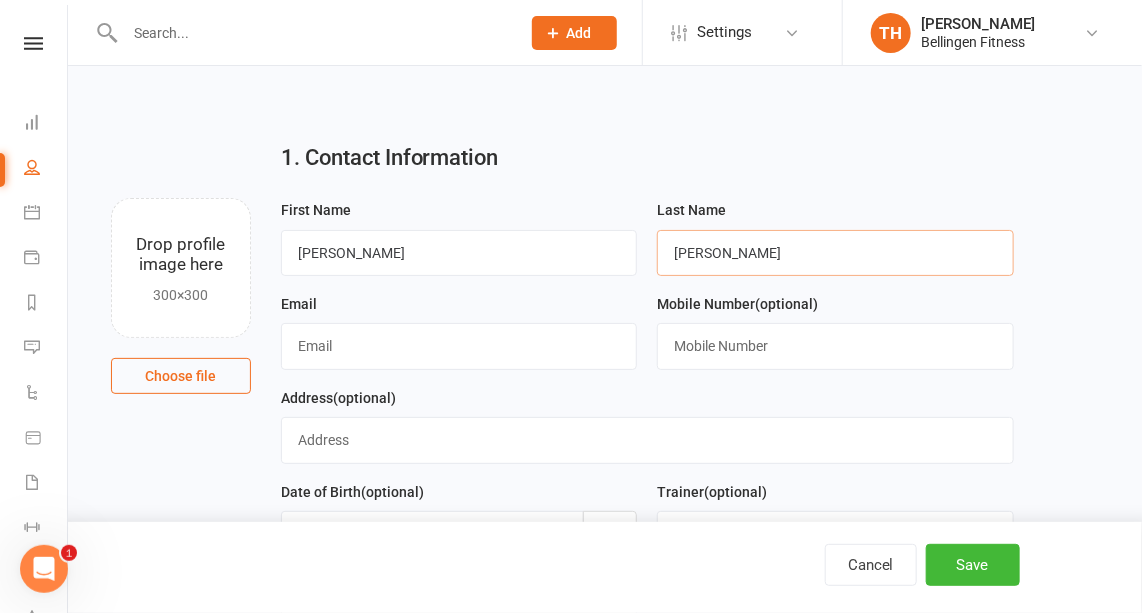 type on "[PERSON_NAME]" 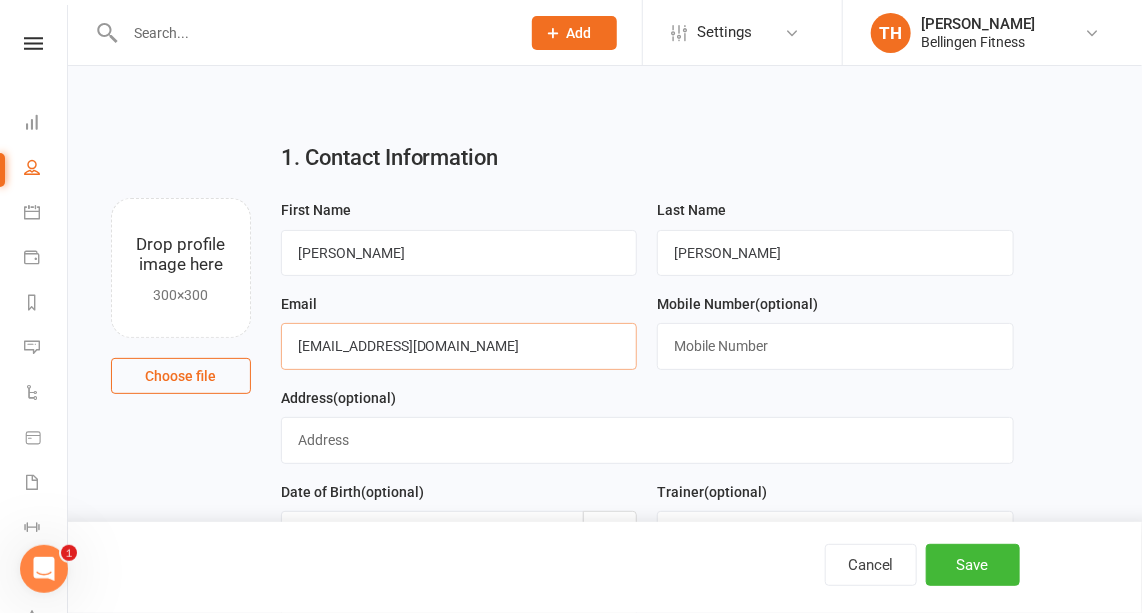type on "[EMAIL_ADDRESS][DOMAIN_NAME]" 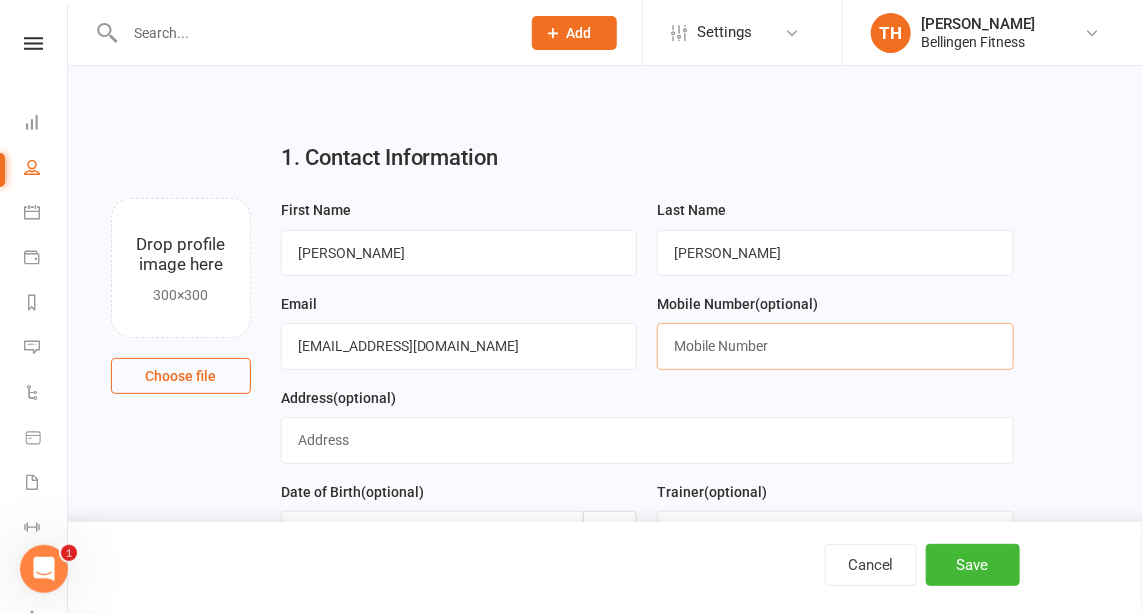 click at bounding box center [835, 346] 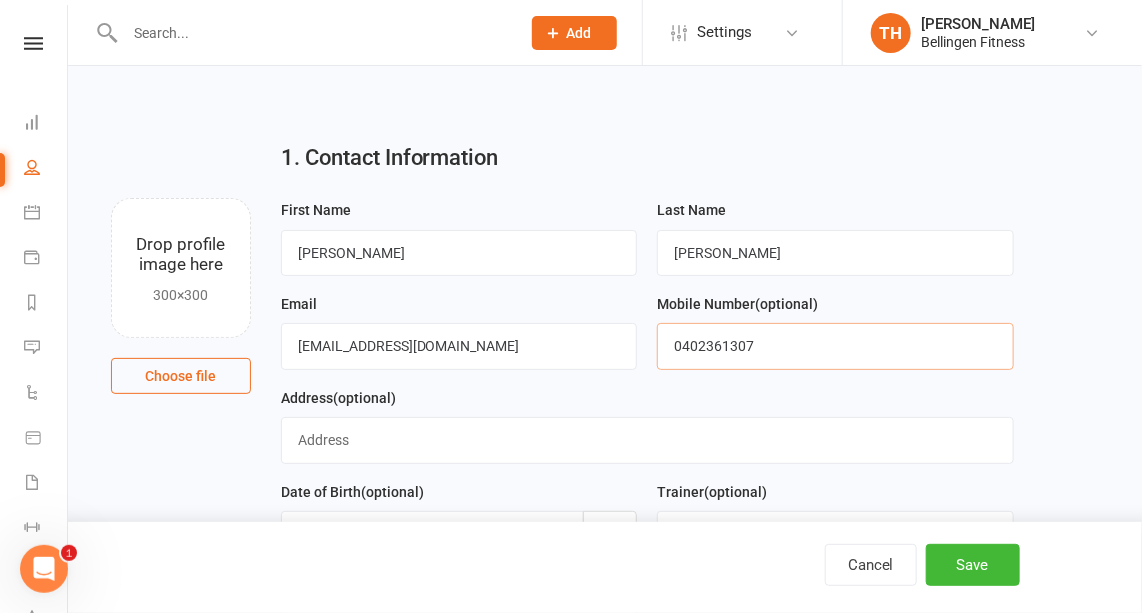 type on "0402361307" 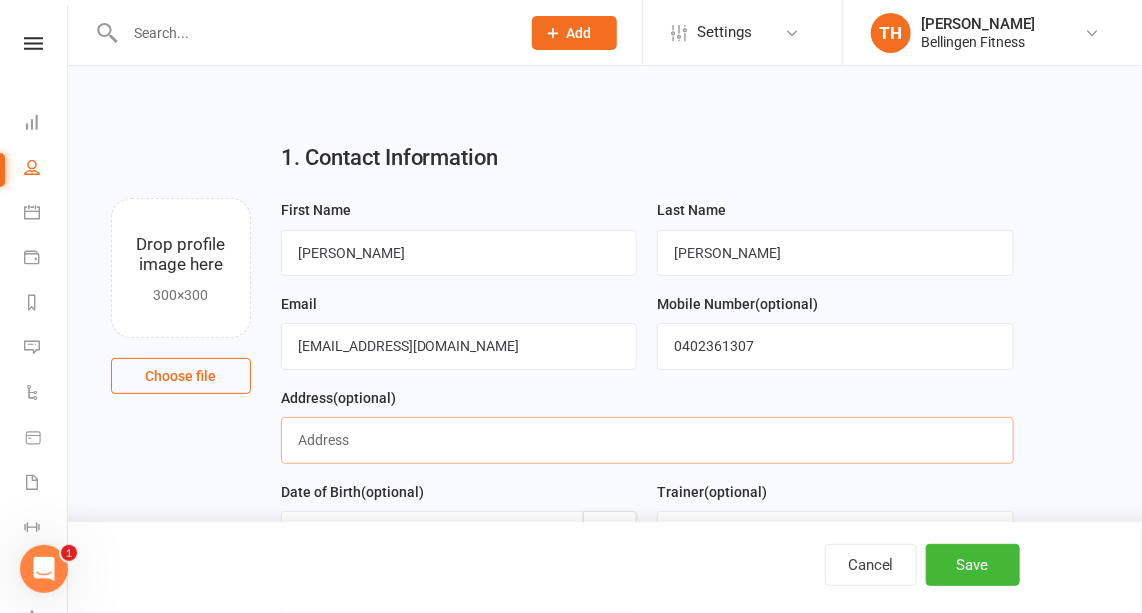 click at bounding box center [648, 440] 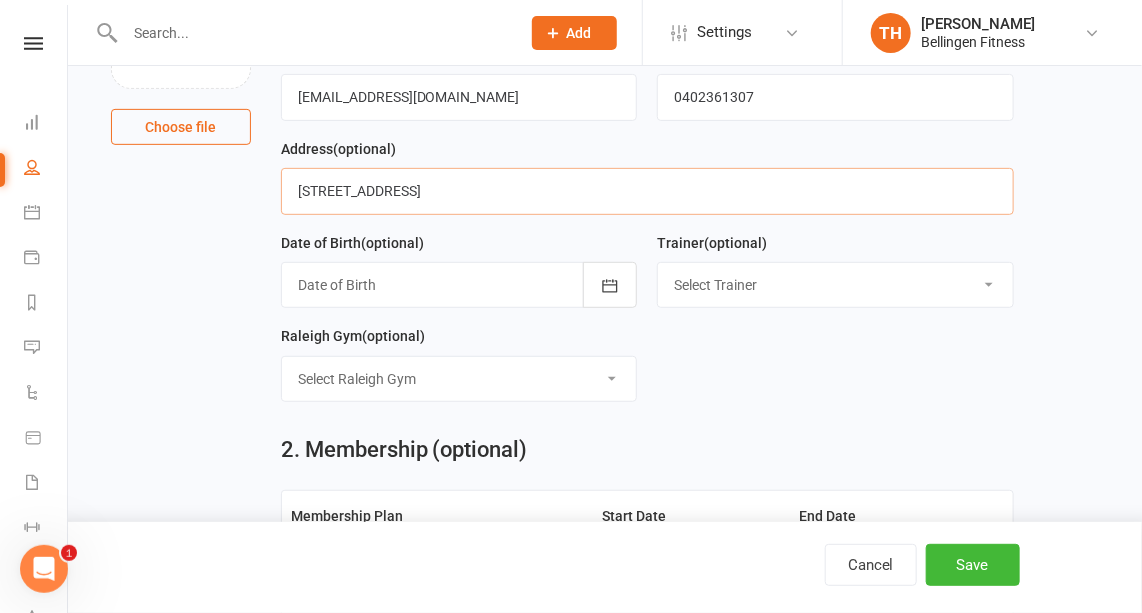 scroll, scrollTop: 259, scrollLeft: 0, axis: vertical 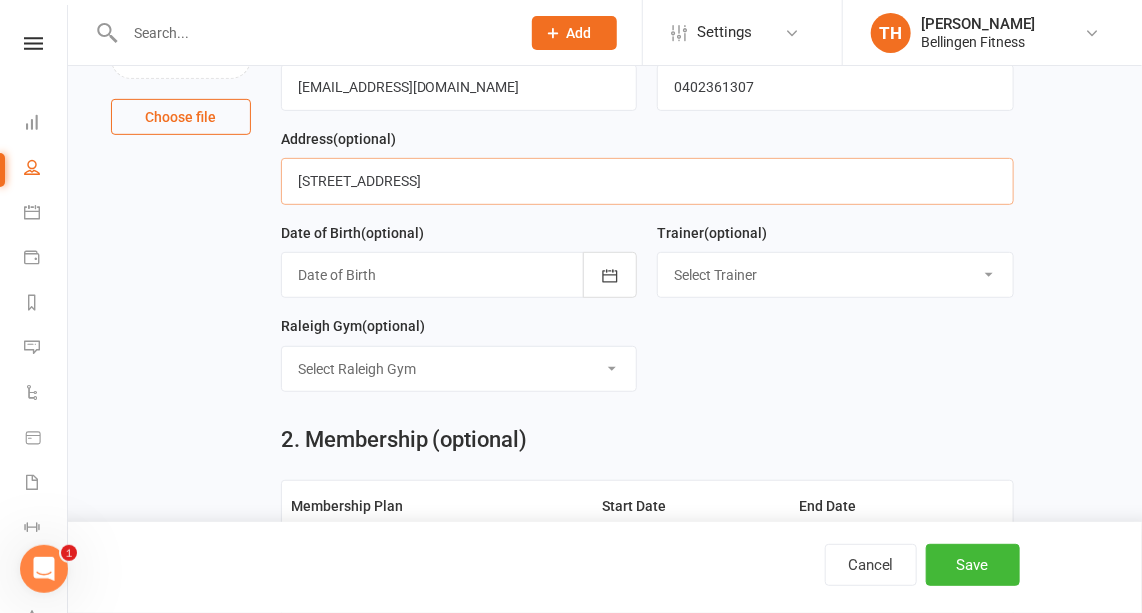 type on "[STREET_ADDRESS]" 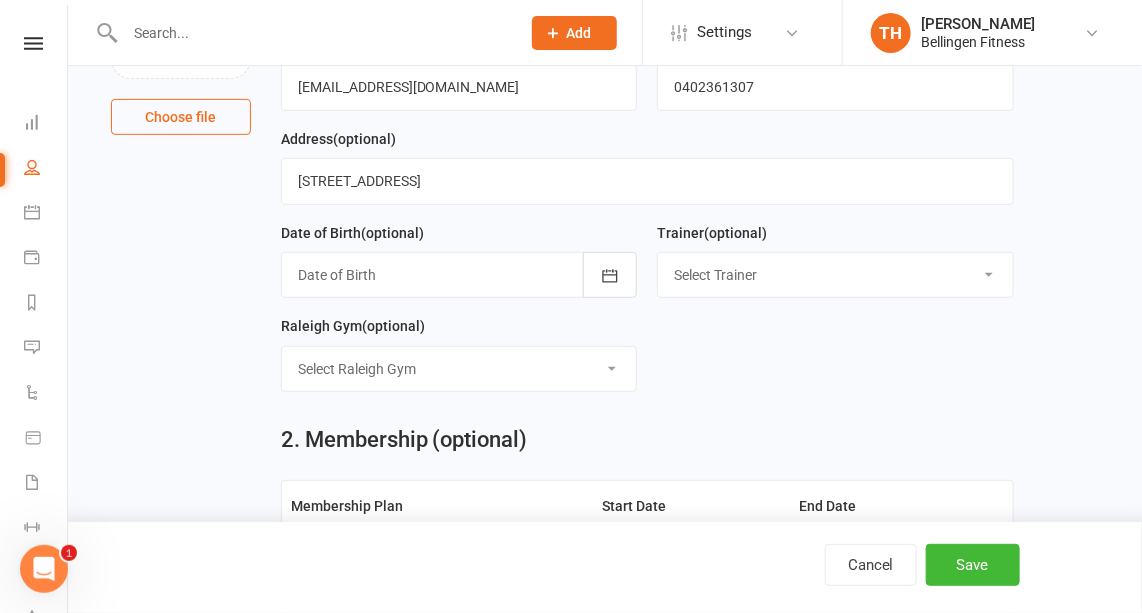 click at bounding box center (459, 275) 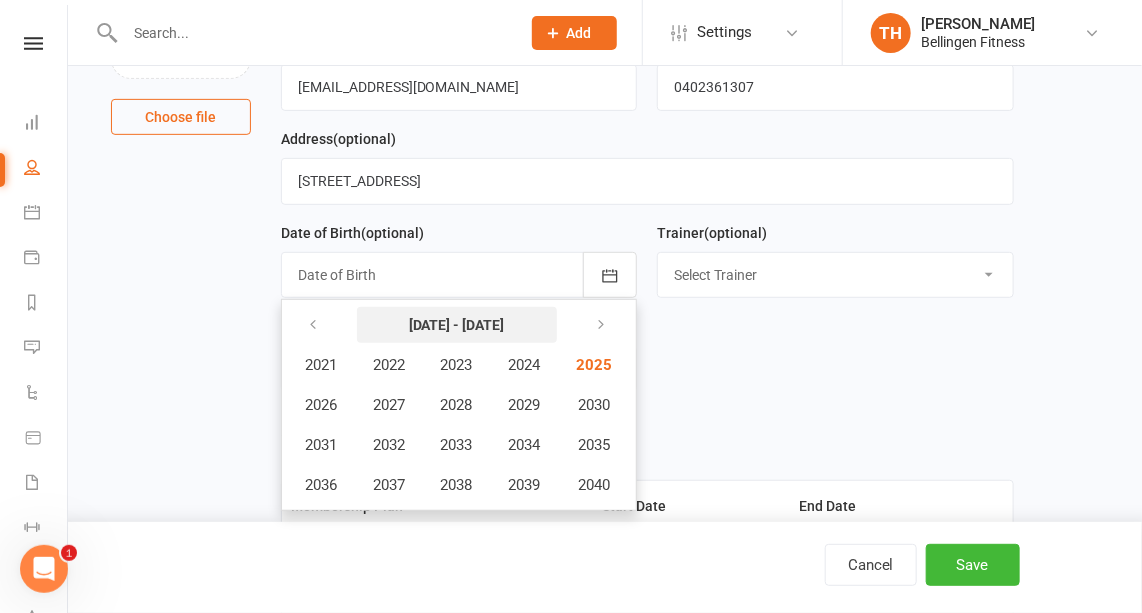 click on "[DATE] - [DATE]" at bounding box center (457, 325) 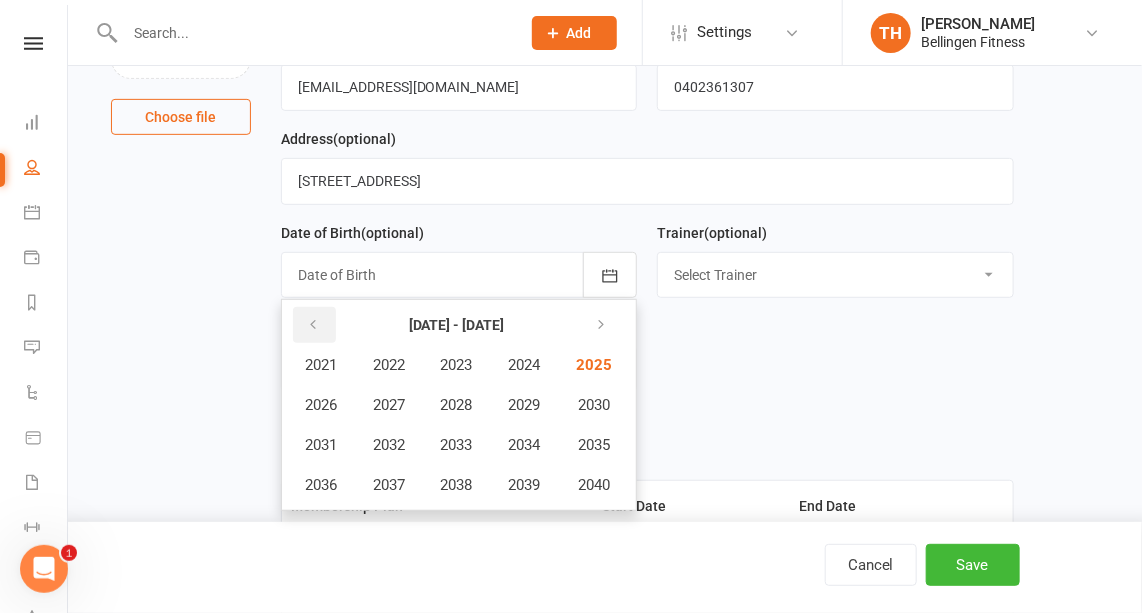 click at bounding box center [314, 325] 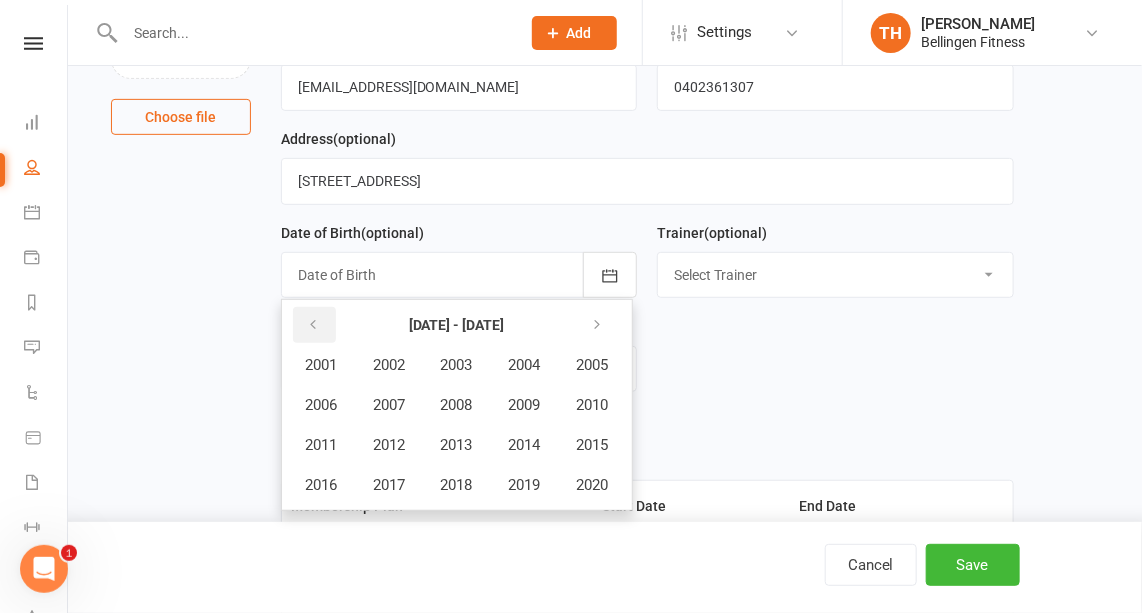 click at bounding box center [314, 325] 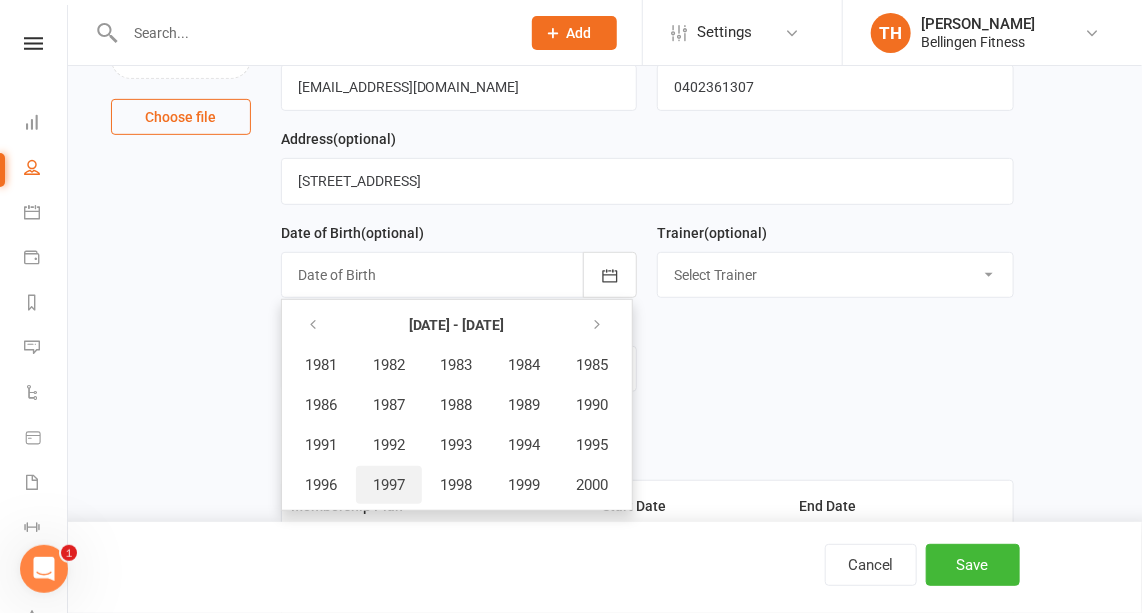 click on "1997" at bounding box center (389, 485) 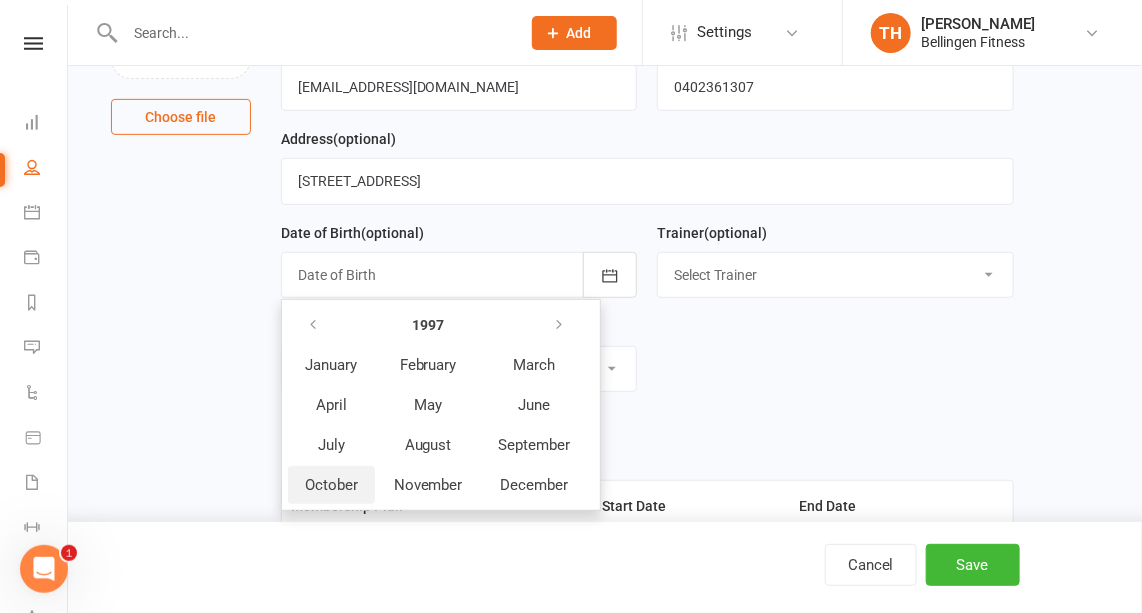 click on "October" at bounding box center (331, 485) 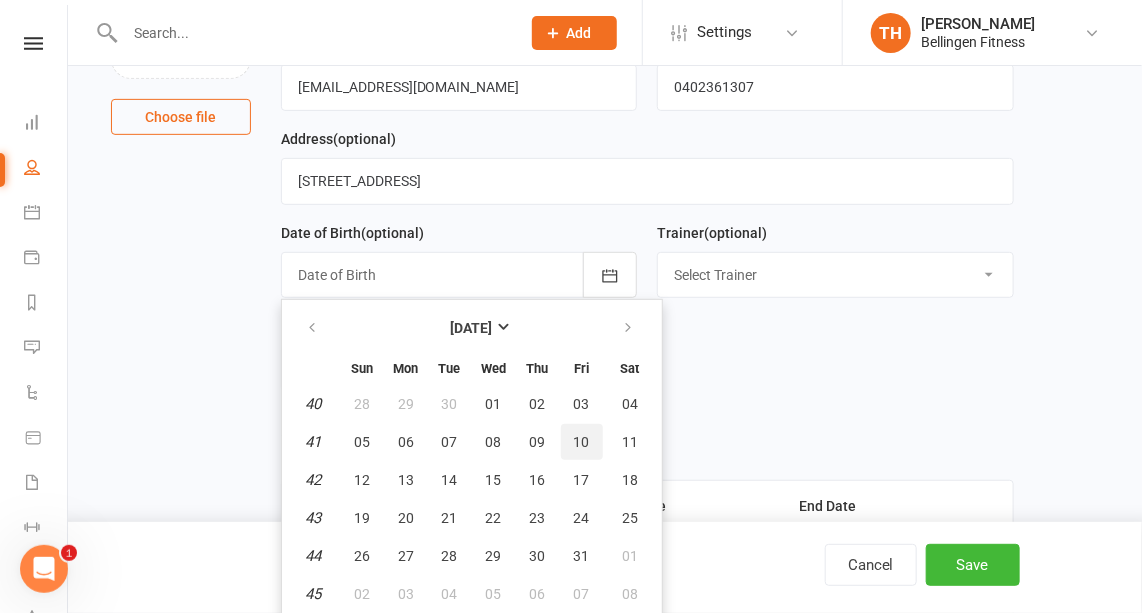 click on "10" at bounding box center [582, 442] 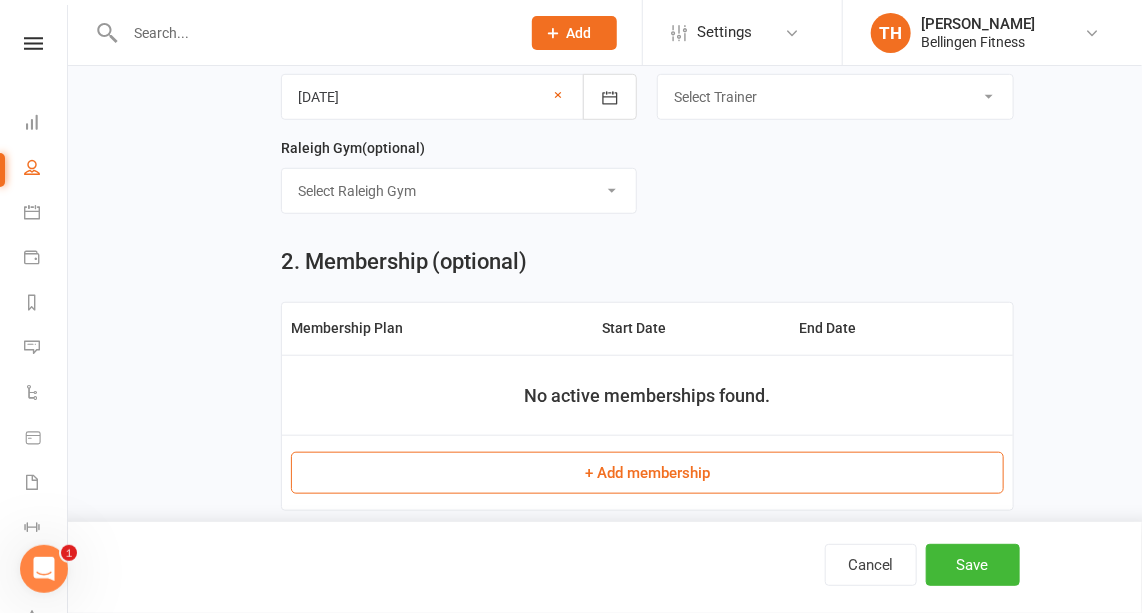 scroll, scrollTop: 466, scrollLeft: 0, axis: vertical 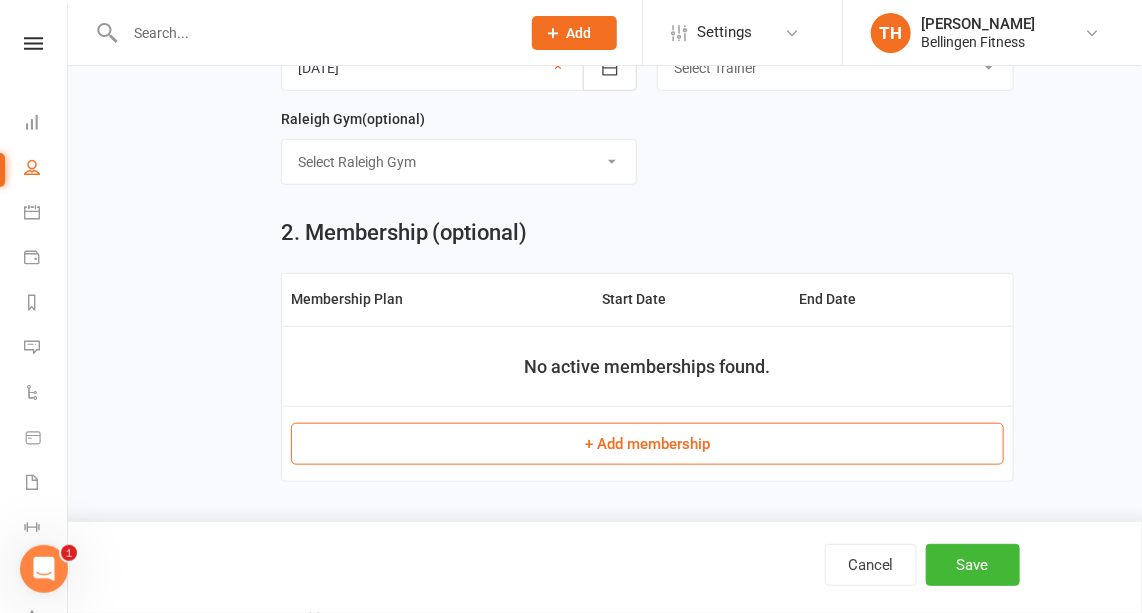 click on "+ Add membership" at bounding box center [648, 444] 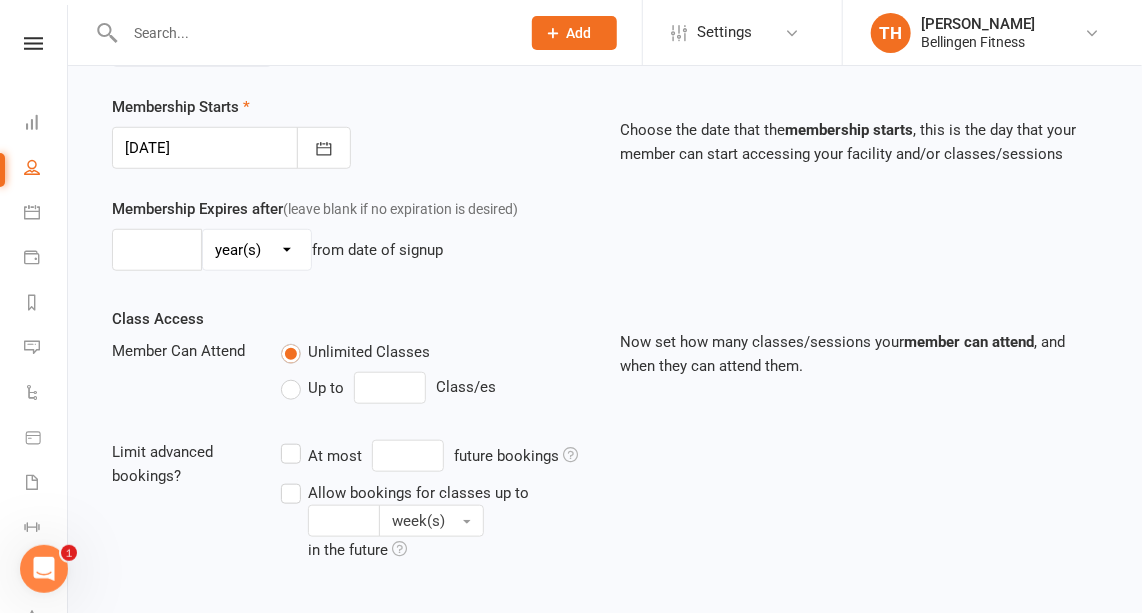 scroll, scrollTop: 0, scrollLeft: 0, axis: both 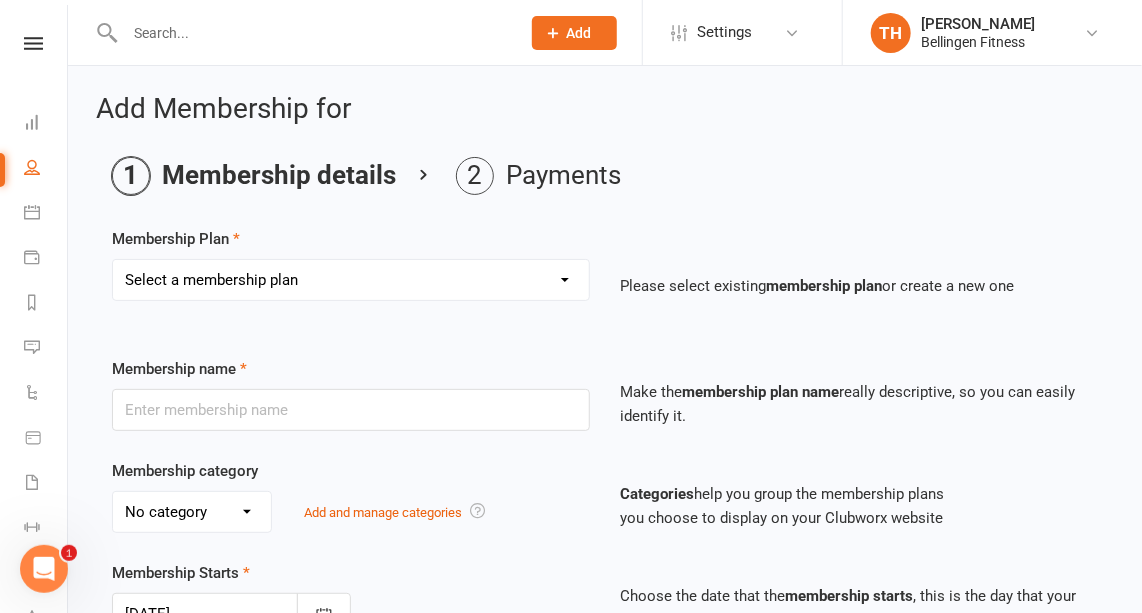 click on "Select a membership plan Create new Membership Plan Gym membership WITH classes Group Training 10 pass excluding Pilates and Yoga (4 month expiry) Drop in 60min Personal Training 45min Personal Training 30min Personal Training Weekly pass WITH classes Small Group Training 1 month WITH classes Kids Membership 1 month WITHOUT classes Gym membership WITHOUT classes Fortnight pass Weekly pass WITHOUT classes Fitness Passport with classes Fitness passport no classes Yoga and Pilates MEMBER PASS $5/class Pilates or Yoga class Ten pass Yoga/Pilates (4month expiry) - non members Hybrid training - app access Onboarding gym sessions Members mums and bubs class add on Veteran's classes Muay Thai drop in Muay Thai - 5 weeks Muay Thai x4 classes" at bounding box center (351, 280) 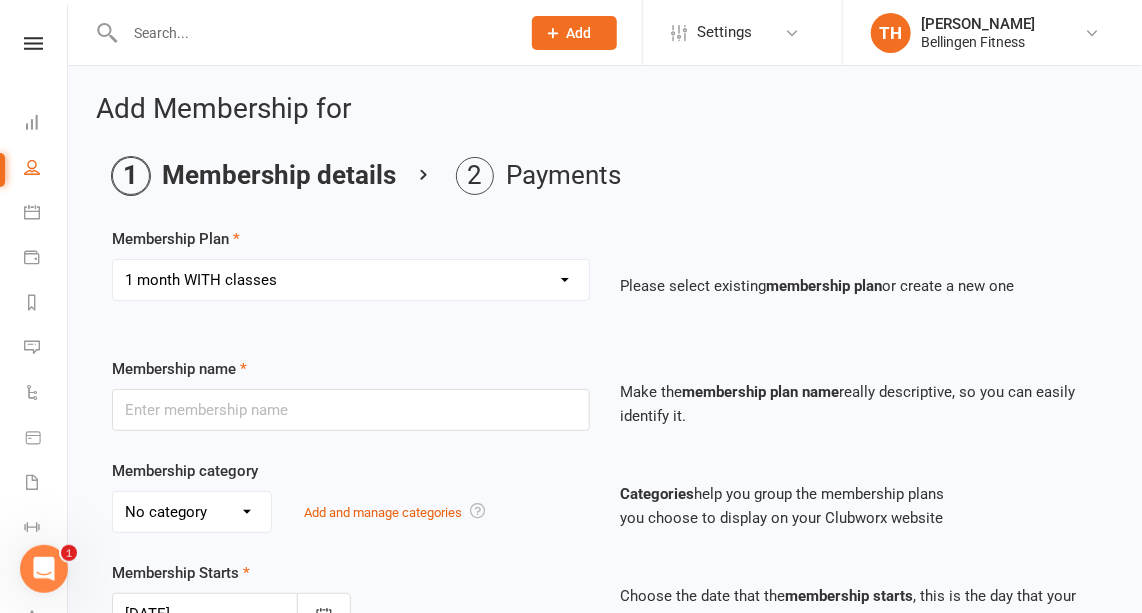 click on "Select a membership plan Create new Membership Plan Gym membership WITH classes Group Training 10 pass excluding Pilates and Yoga (4 month expiry) Drop in 60min Personal Training 45min Personal Training 30min Personal Training Weekly pass WITH classes Small Group Training 1 month WITH classes Kids Membership 1 month WITHOUT classes Gym membership WITHOUT classes Fortnight pass Weekly pass WITHOUT classes Fitness Passport with classes Fitness passport no classes Yoga and Pilates MEMBER PASS $5/class Pilates or Yoga class Ten pass Yoga/Pilates (4month expiry) - non members Hybrid training - app access Onboarding gym sessions Members mums and bubs class add on Veteran's classes Muay Thai drop in Muay Thai - 5 weeks Muay Thai x4 classes" at bounding box center (351, 280) 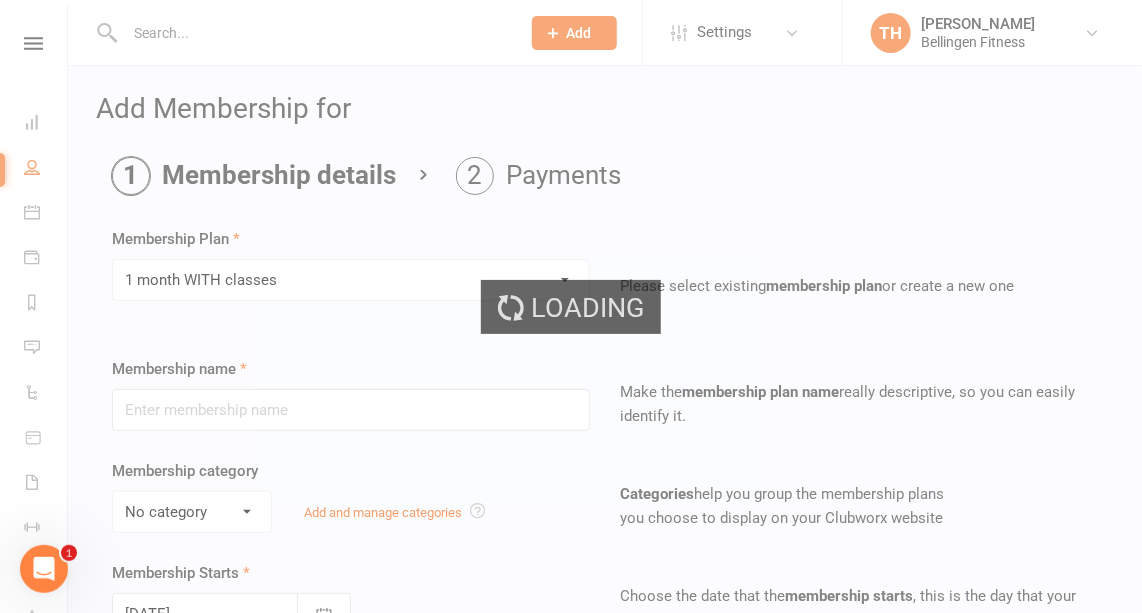 type on "1 month WITH classes" 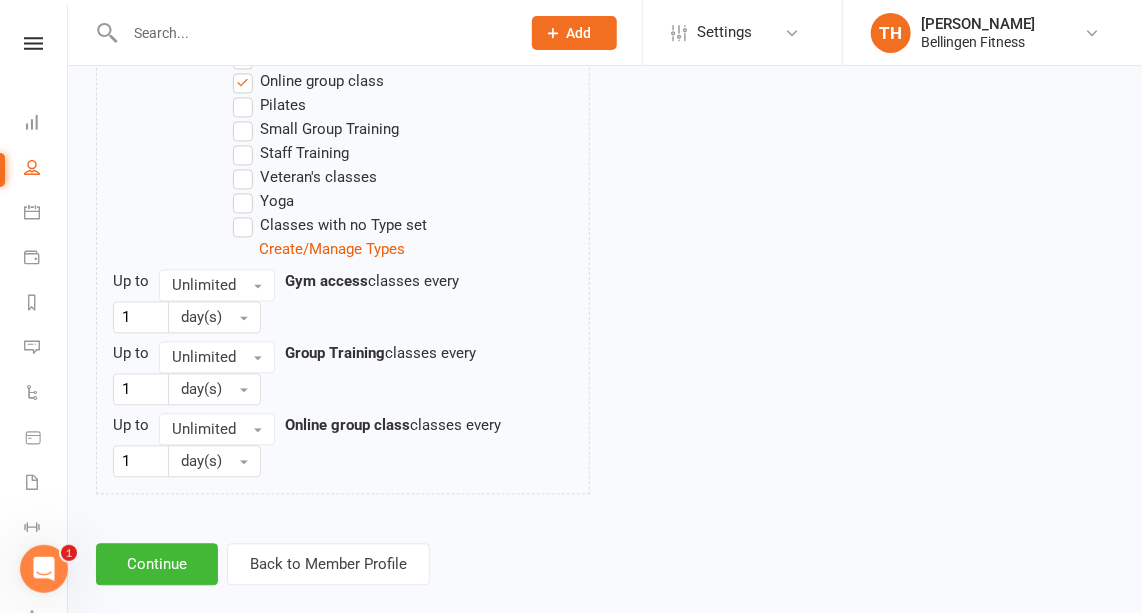 scroll, scrollTop: 1380, scrollLeft: 0, axis: vertical 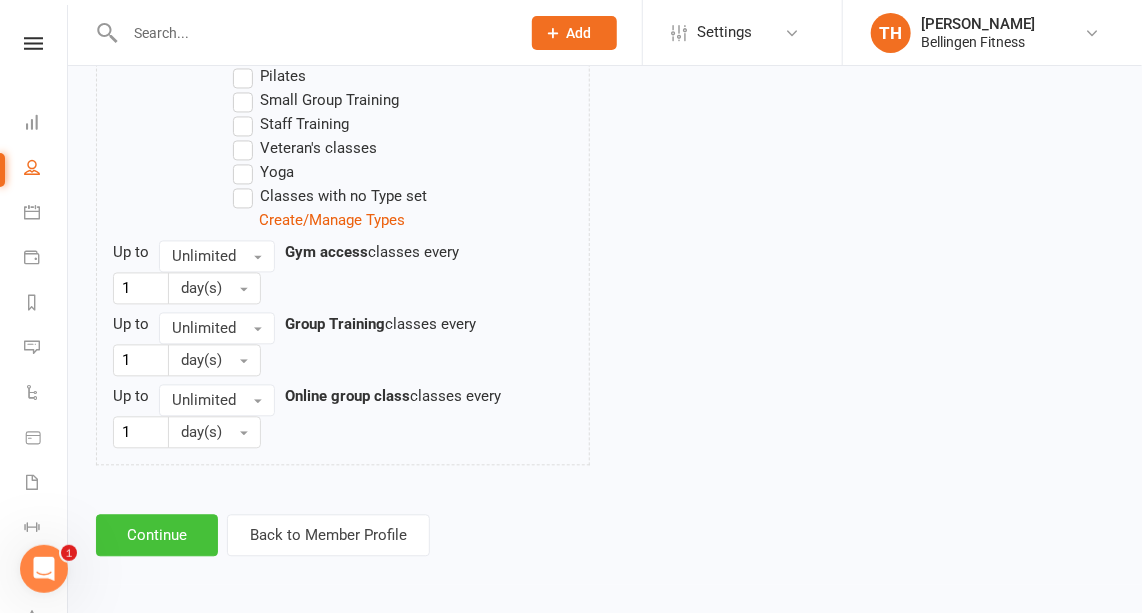 click on "Continue" at bounding box center (157, 535) 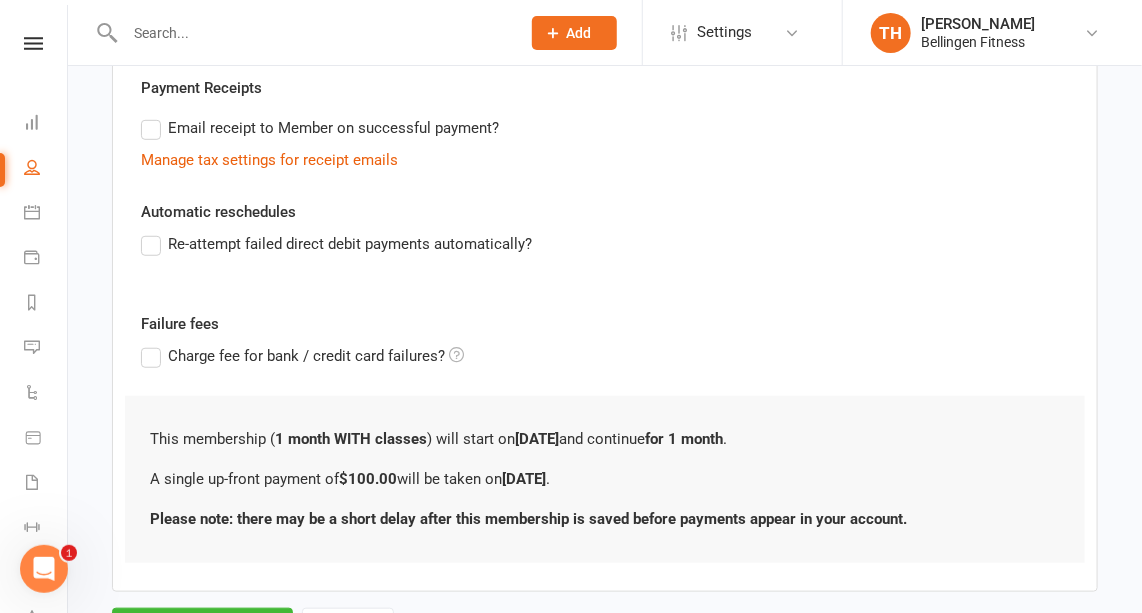 scroll, scrollTop: 472, scrollLeft: 0, axis: vertical 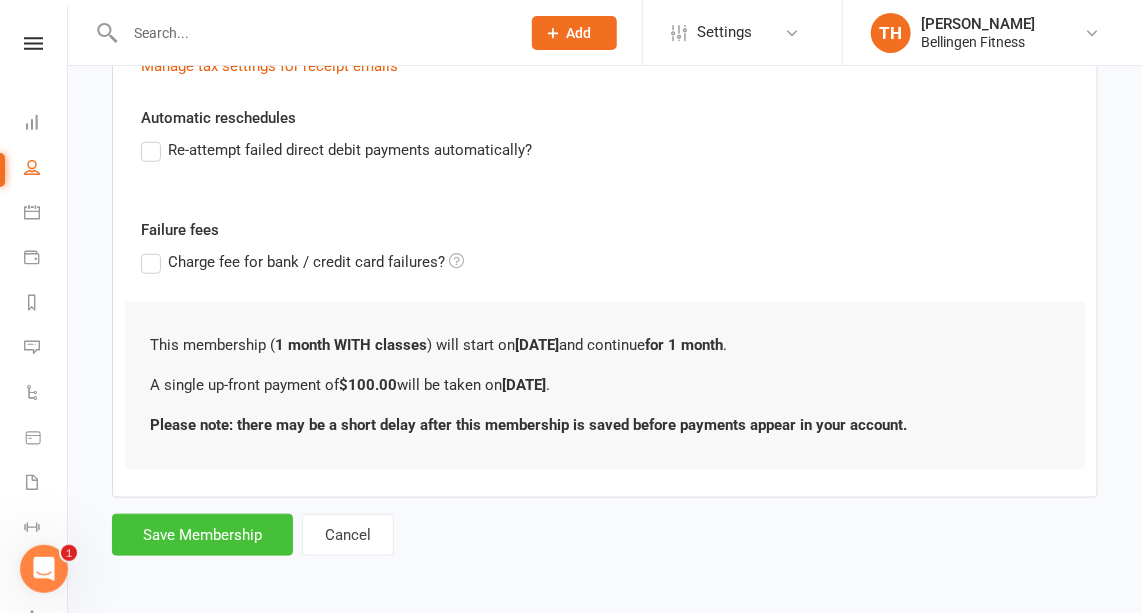 click on "Save Membership" at bounding box center [202, 535] 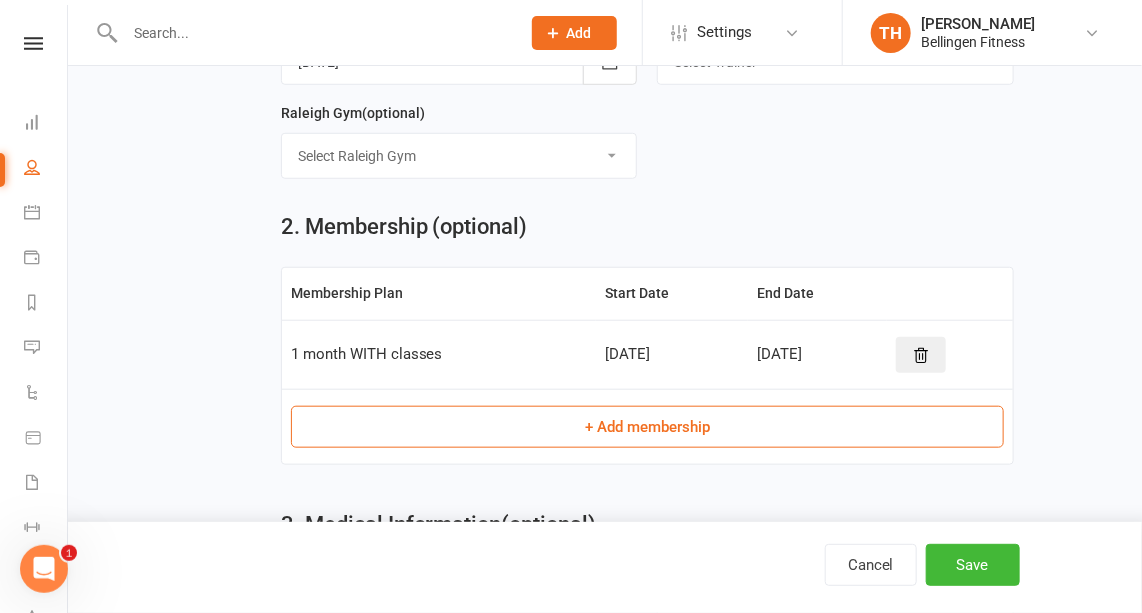 scroll, scrollTop: 664, scrollLeft: 0, axis: vertical 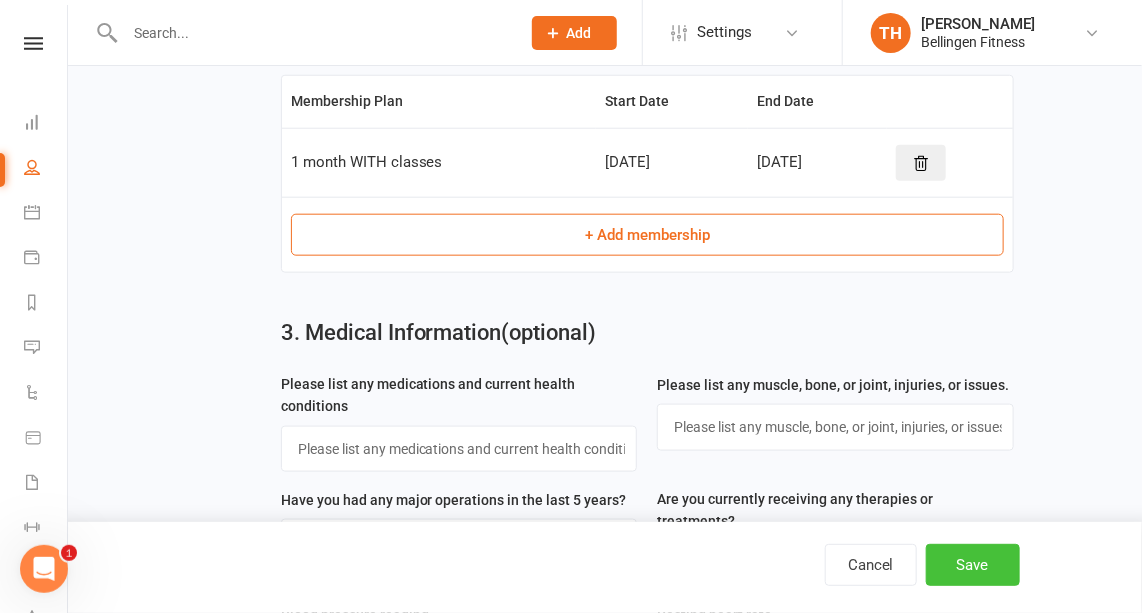 click on "Save" at bounding box center [973, 565] 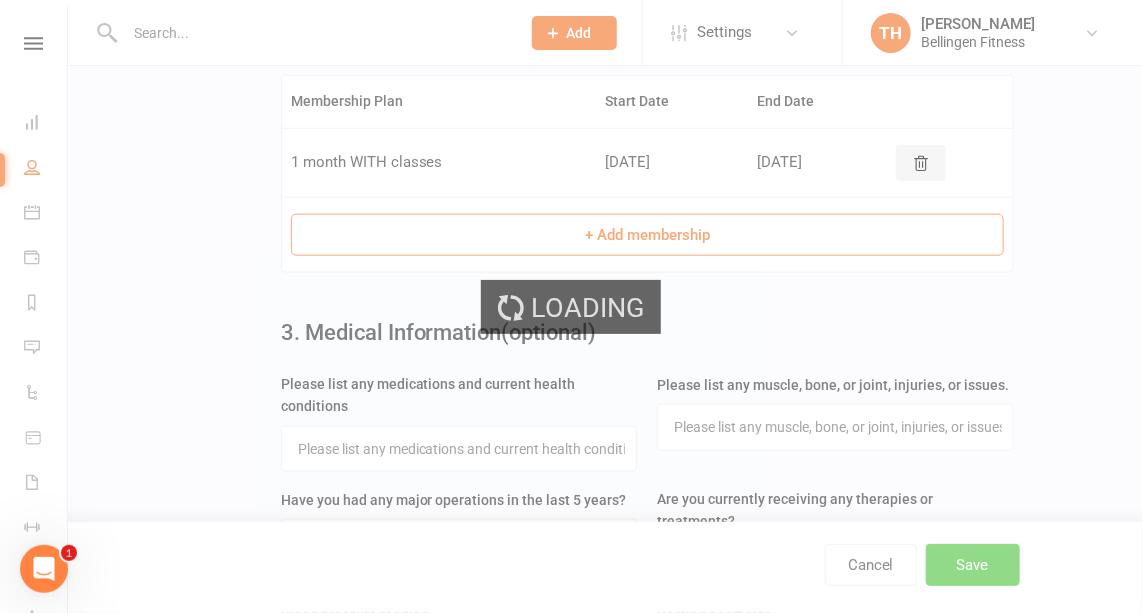 scroll, scrollTop: 0, scrollLeft: 0, axis: both 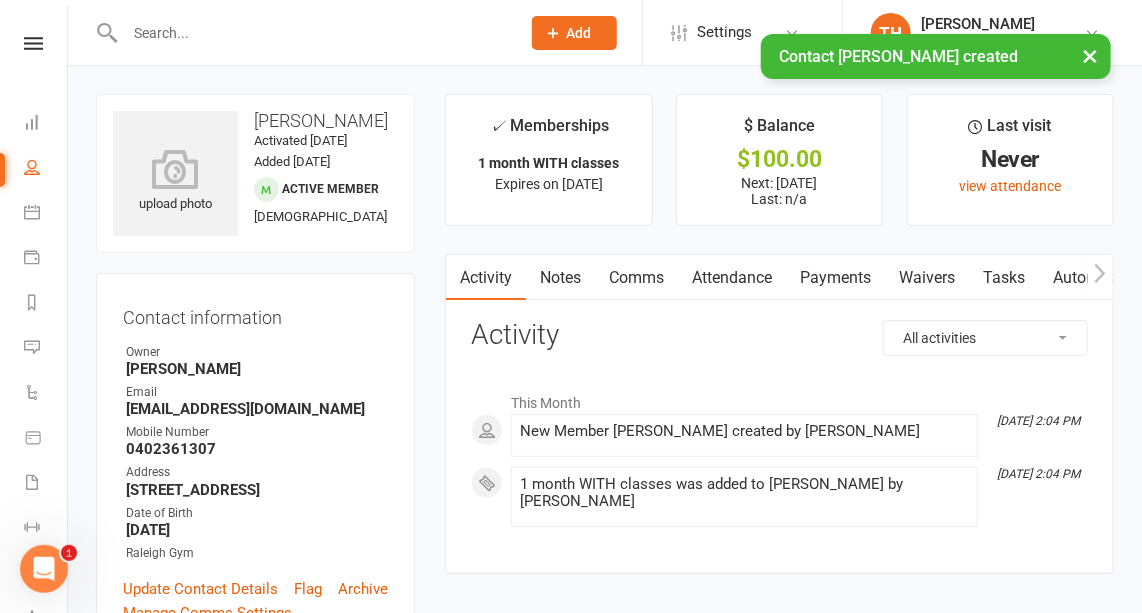click on "Waivers" at bounding box center [927, 278] 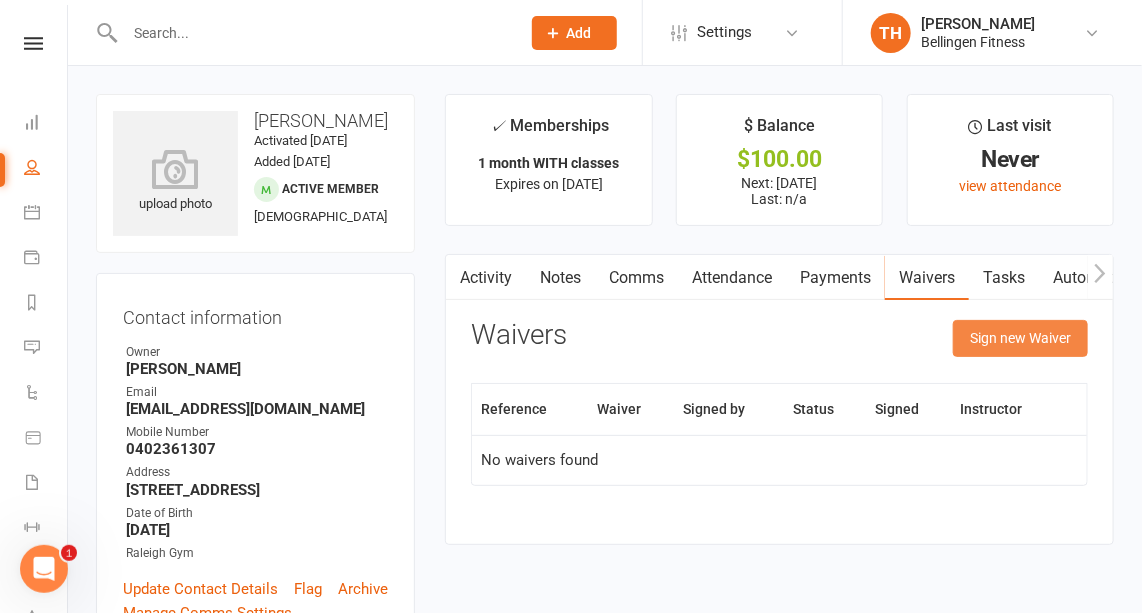 click on "Sign new Waiver" at bounding box center [1020, 338] 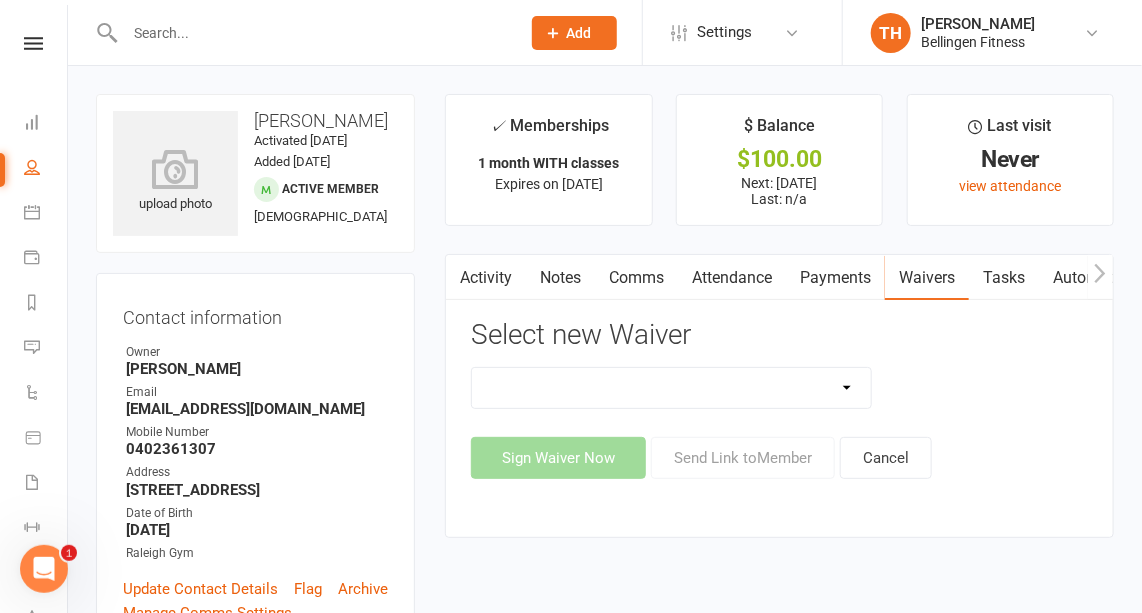 click on "Initial Assessment Membership Sign Up Parq Payment Details" at bounding box center (671, 388) 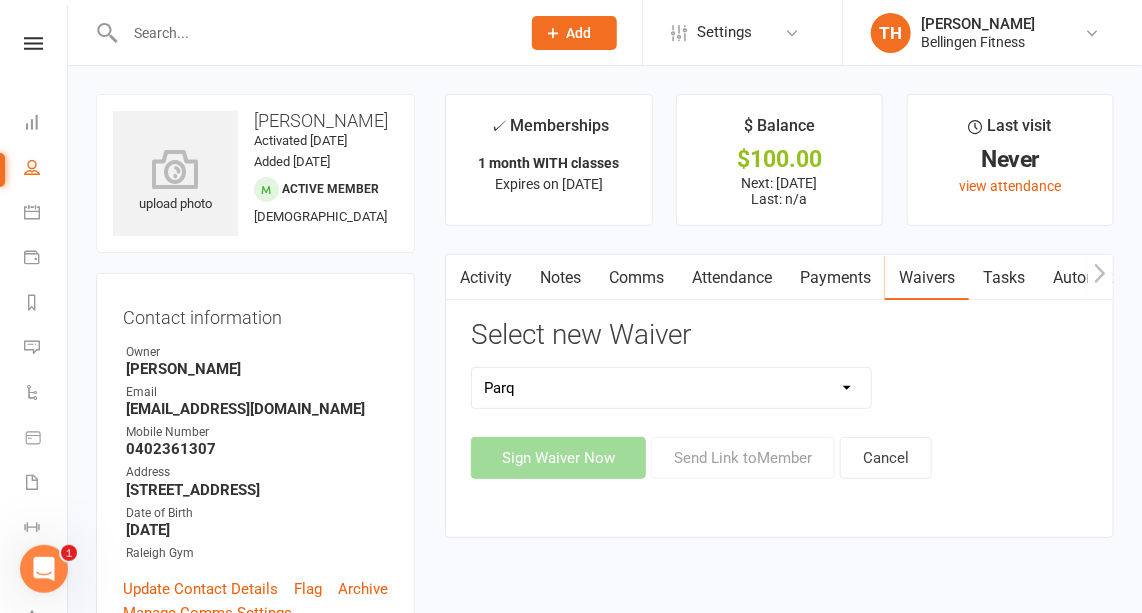 click on "Initial Assessment Membership Sign Up Parq Payment Details" at bounding box center [671, 388] 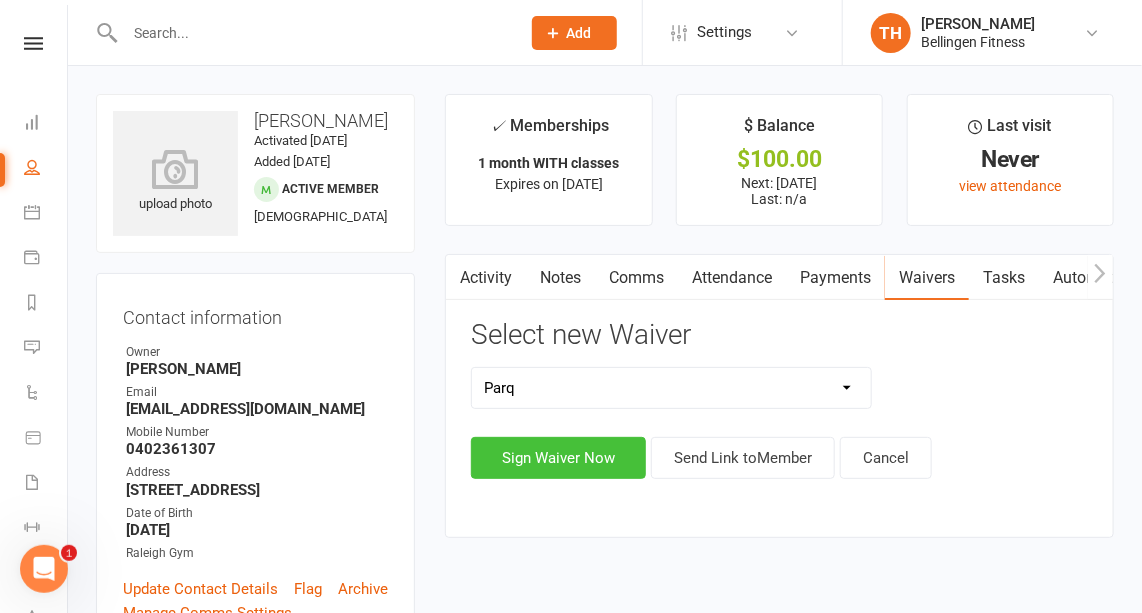 click on "Sign Waiver Now" at bounding box center (558, 458) 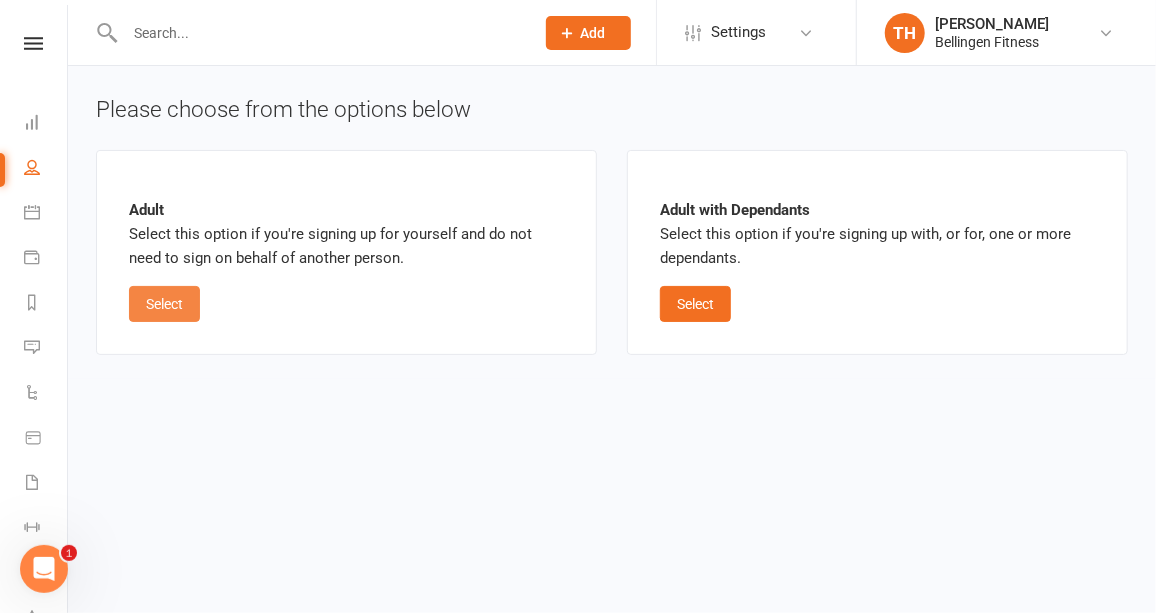 click on "Select" at bounding box center [164, 304] 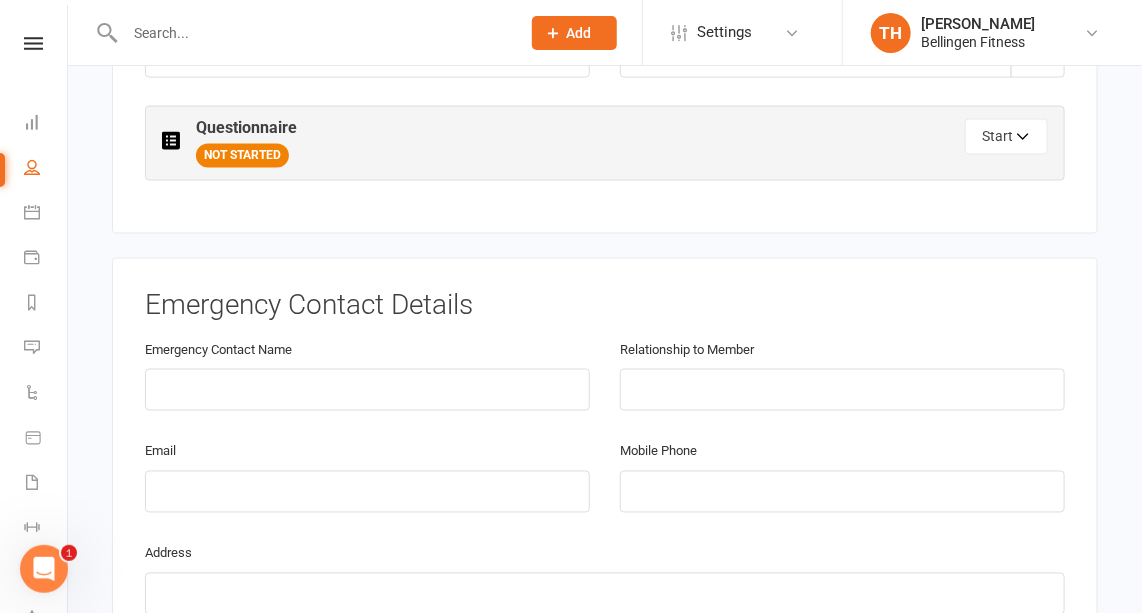 scroll, scrollTop: 1038, scrollLeft: 0, axis: vertical 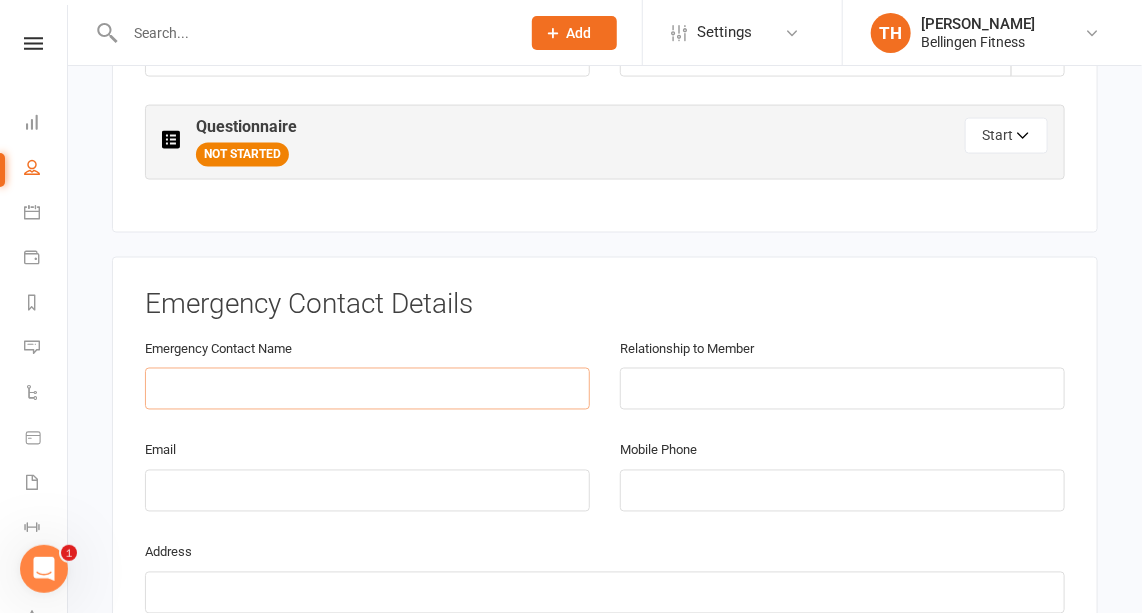 click at bounding box center [367, 389] 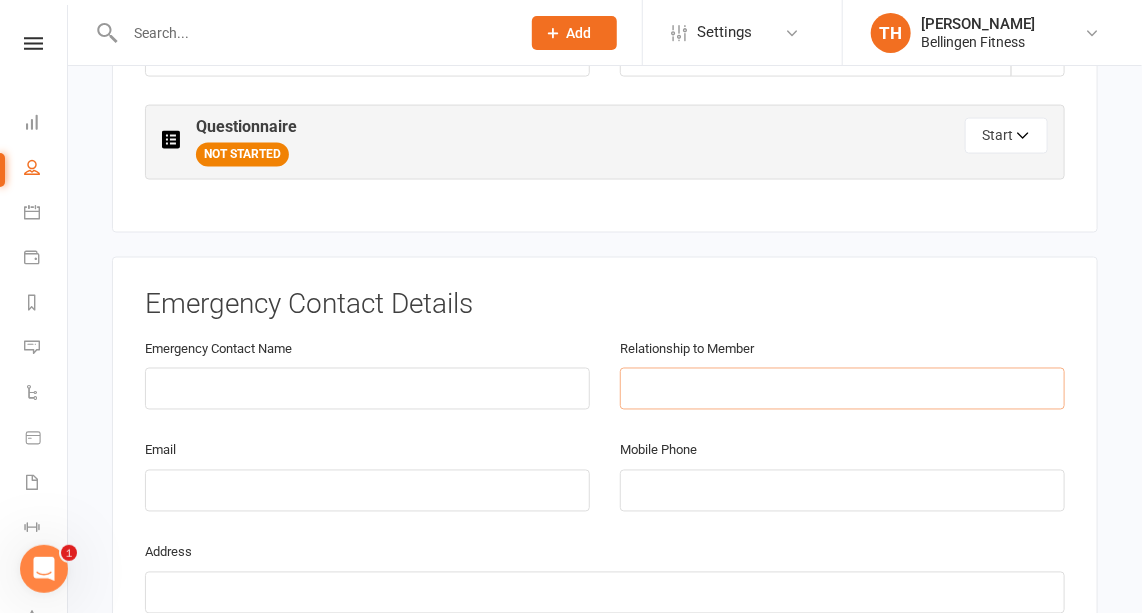 click at bounding box center [842, 389] 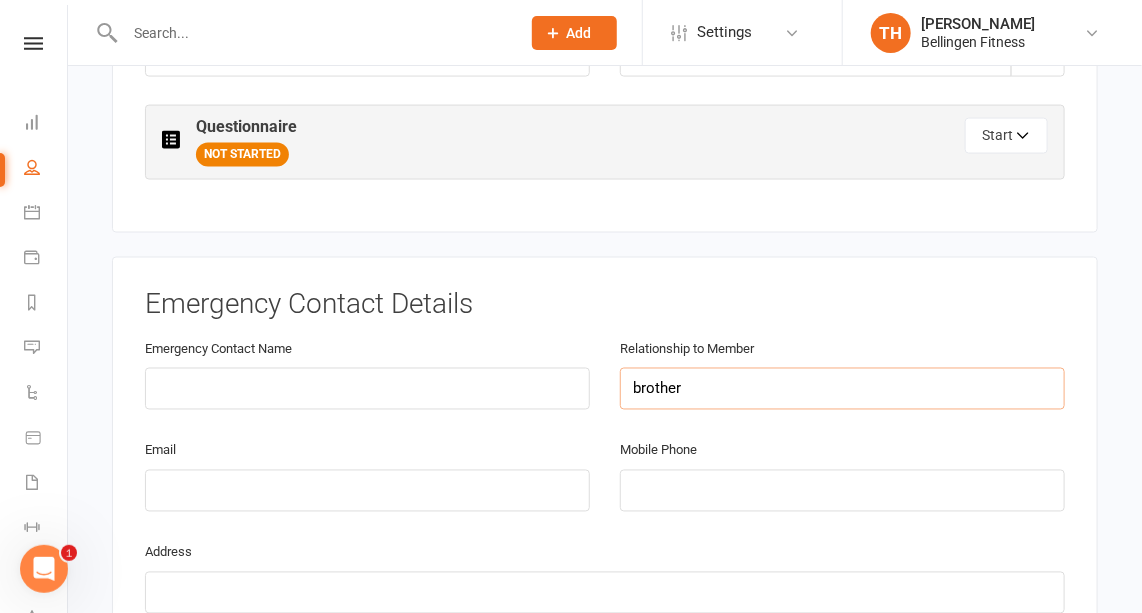 type on "brother" 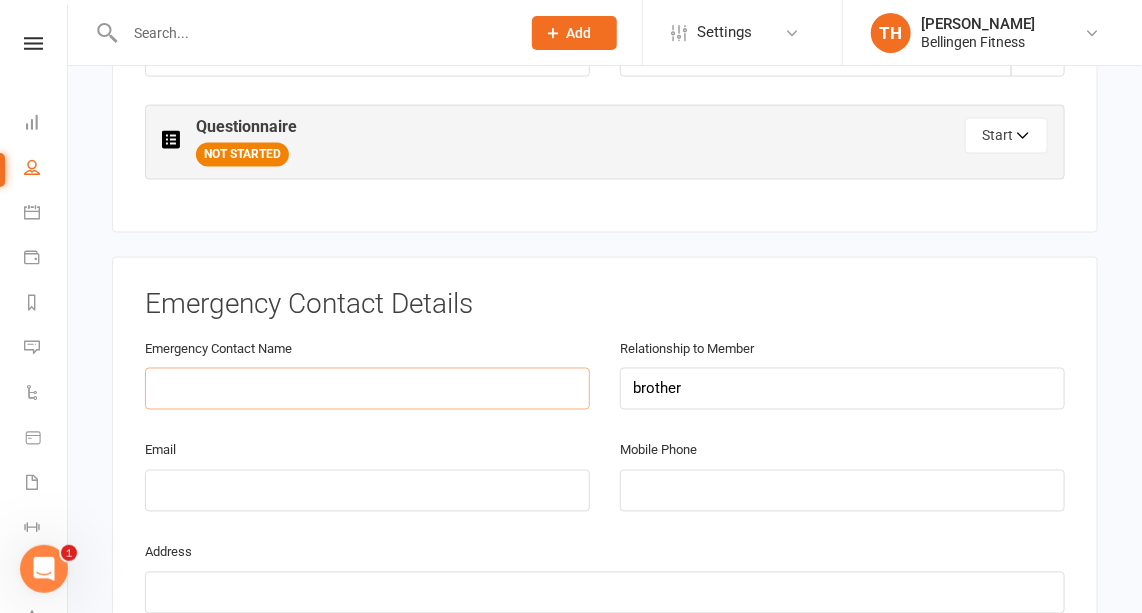 click at bounding box center [367, 389] 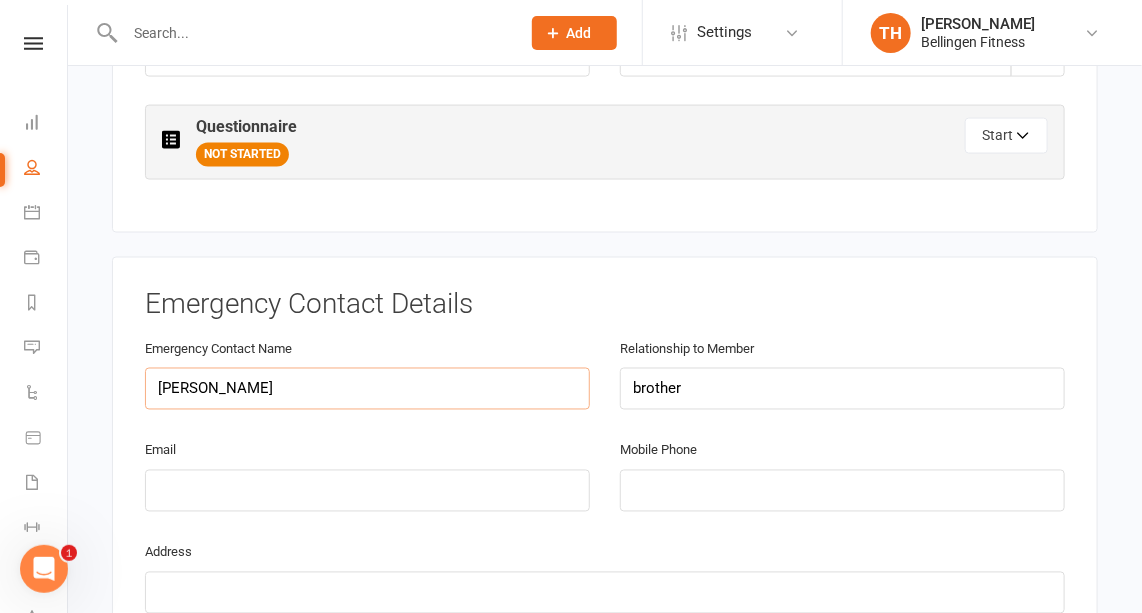 type on "[PERSON_NAME]" 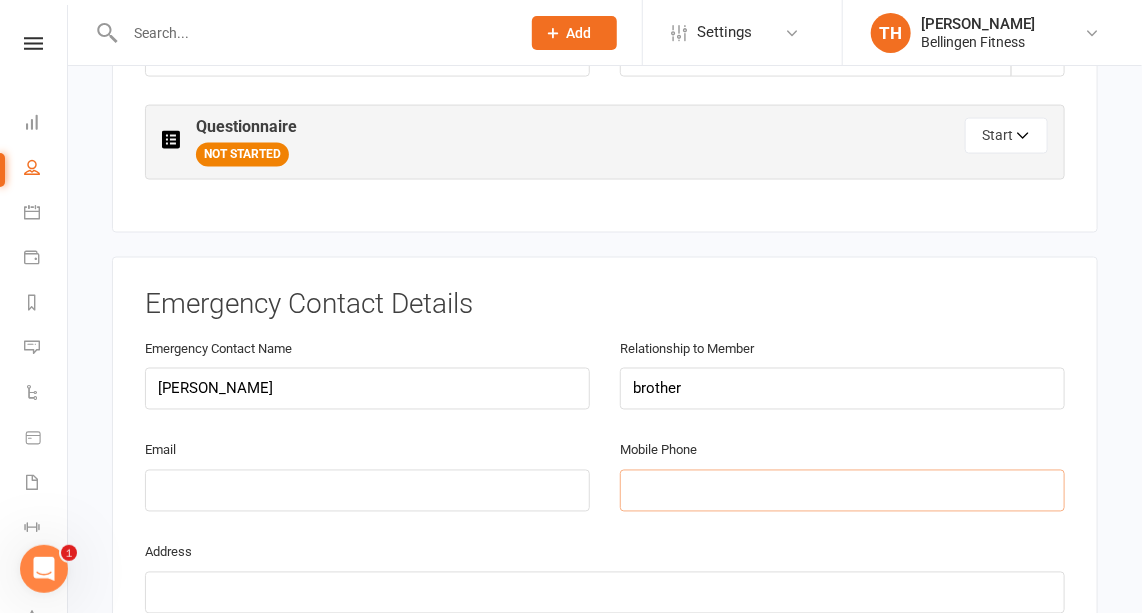 click at bounding box center (842, 491) 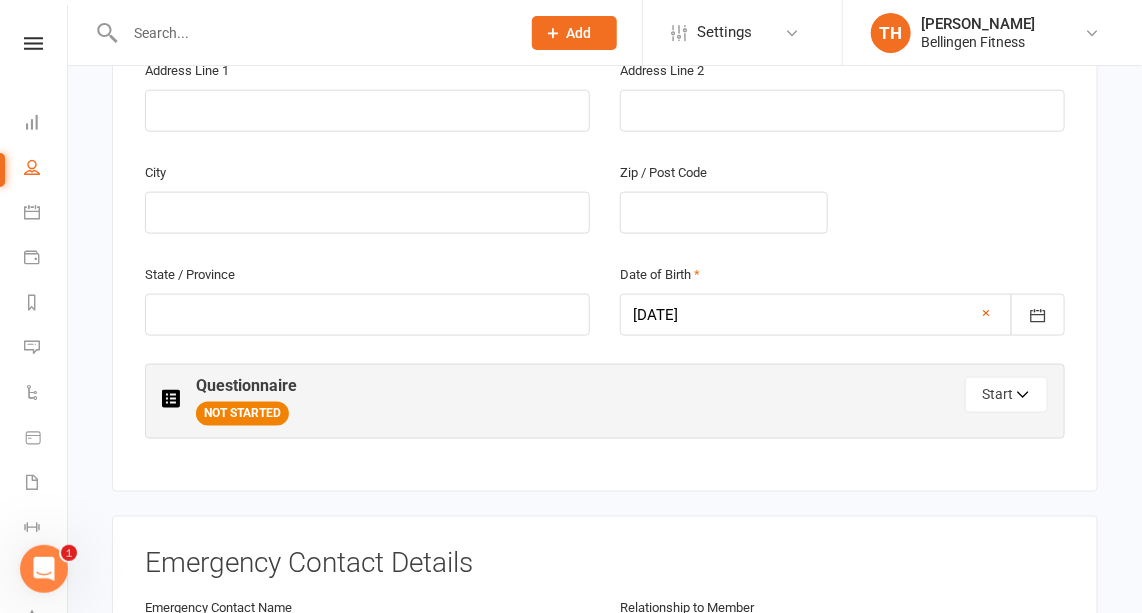 scroll, scrollTop: 772, scrollLeft: 0, axis: vertical 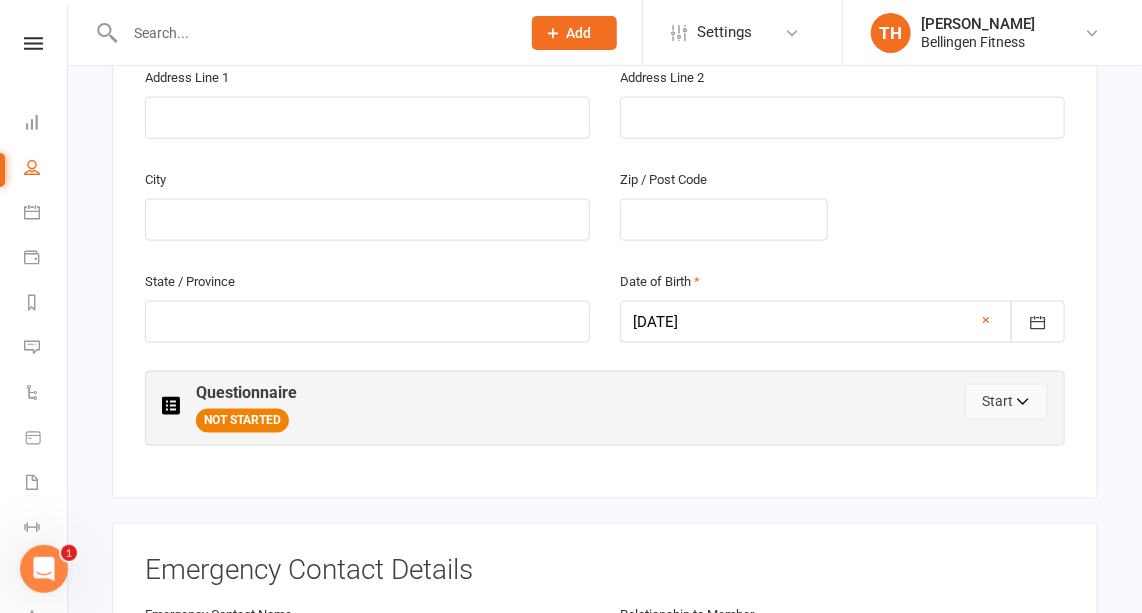type on "0422412458" 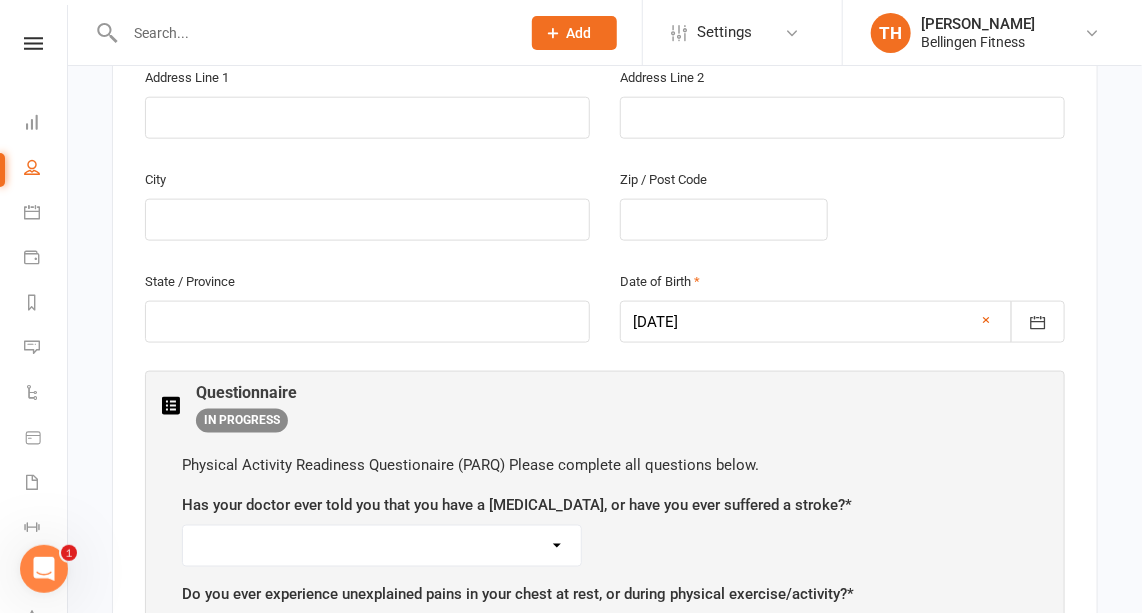 click on "Yes No" at bounding box center [382, 546] 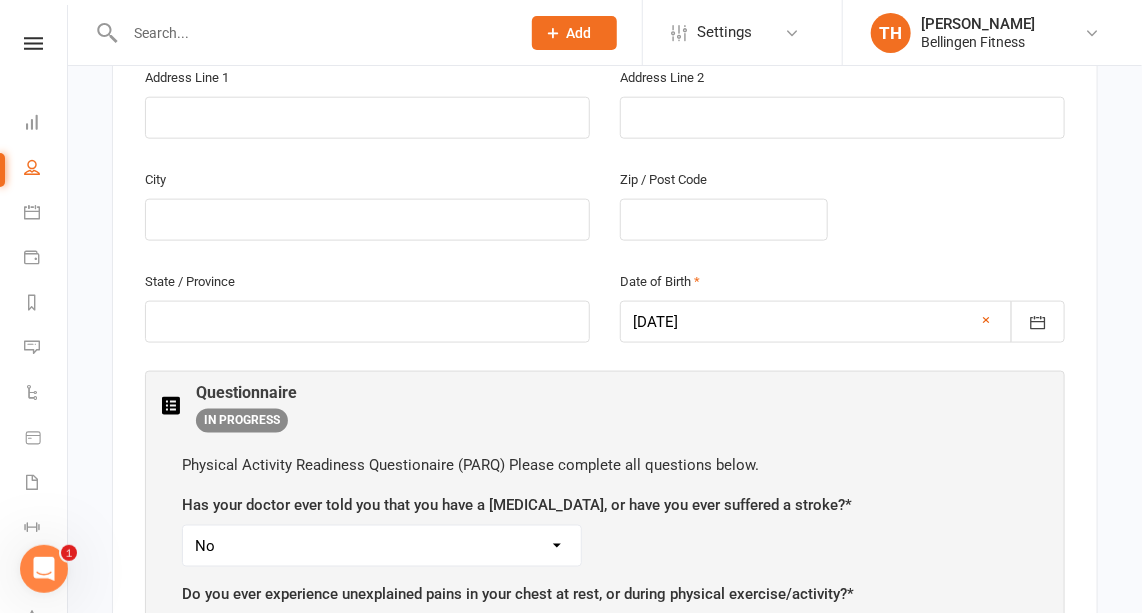 click on "Yes No" at bounding box center [382, 546] 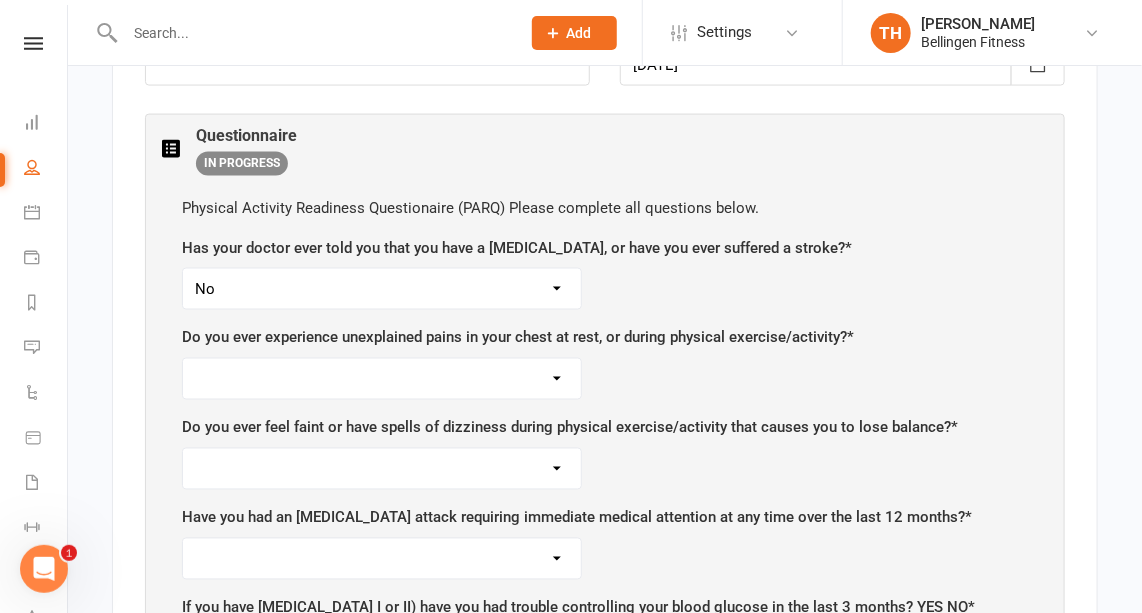scroll, scrollTop: 1030, scrollLeft: 0, axis: vertical 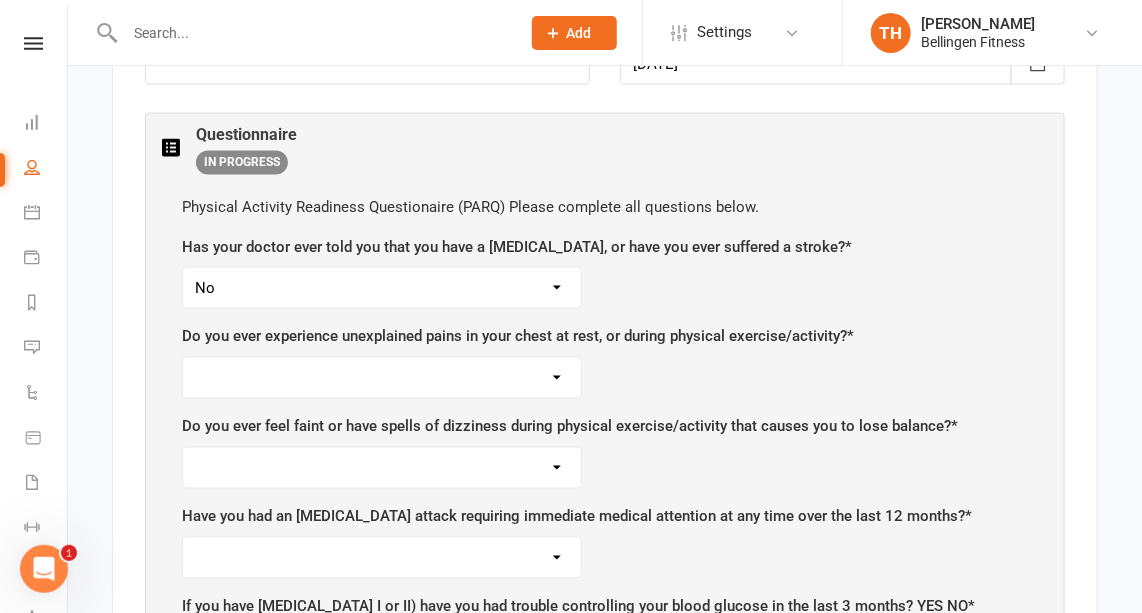 click on "Yes No" at bounding box center [382, 378] 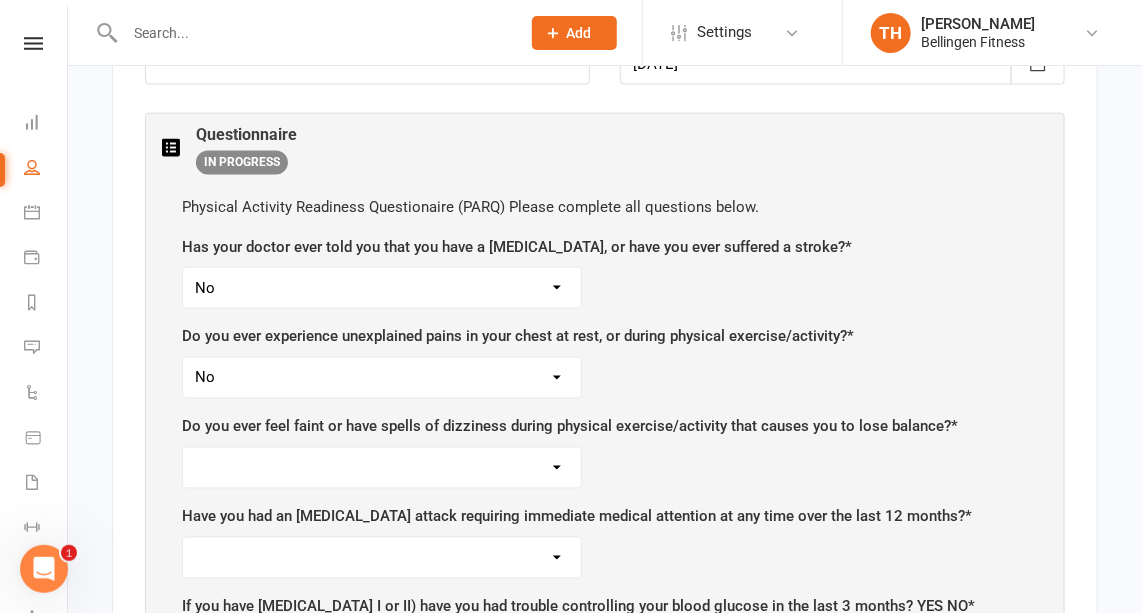 click on "Yes No" at bounding box center (382, 378) 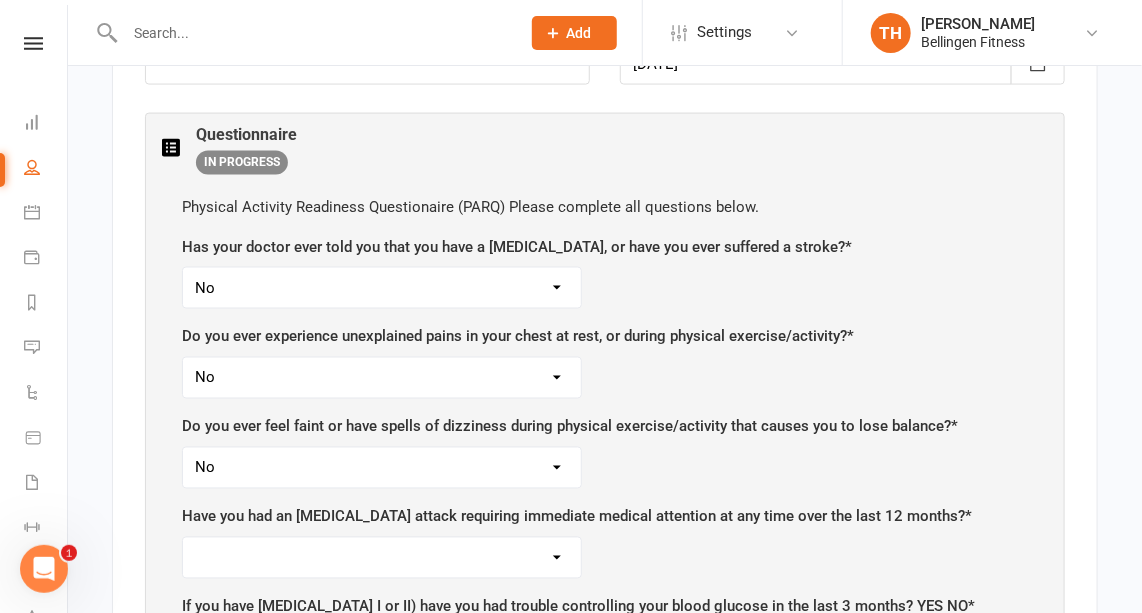 click on "Yes No" at bounding box center [382, 468] 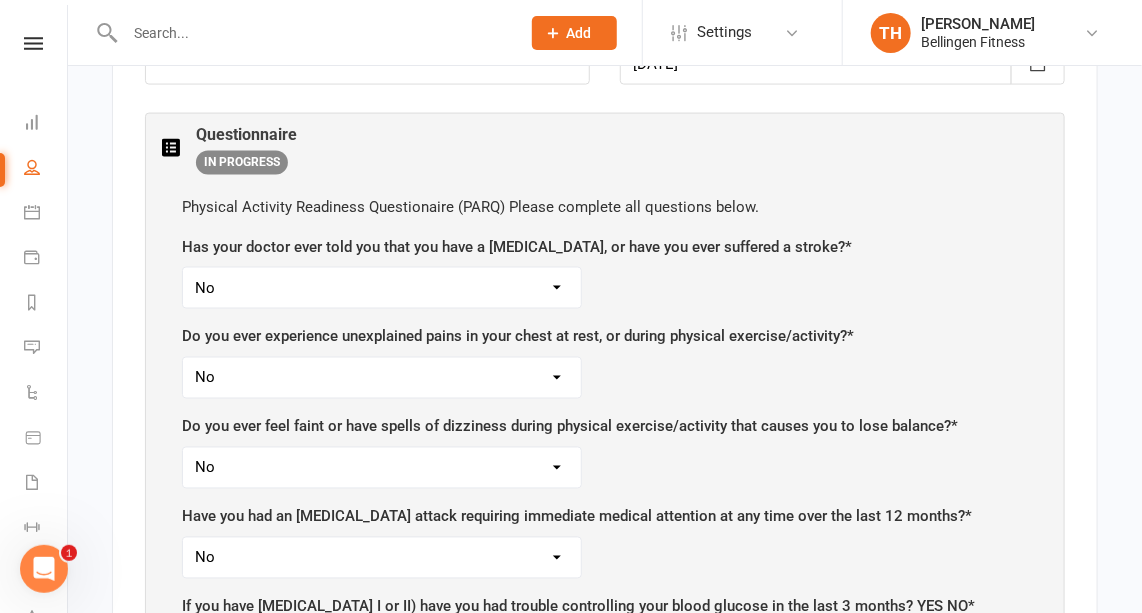click on "Yes No" at bounding box center [382, 558] 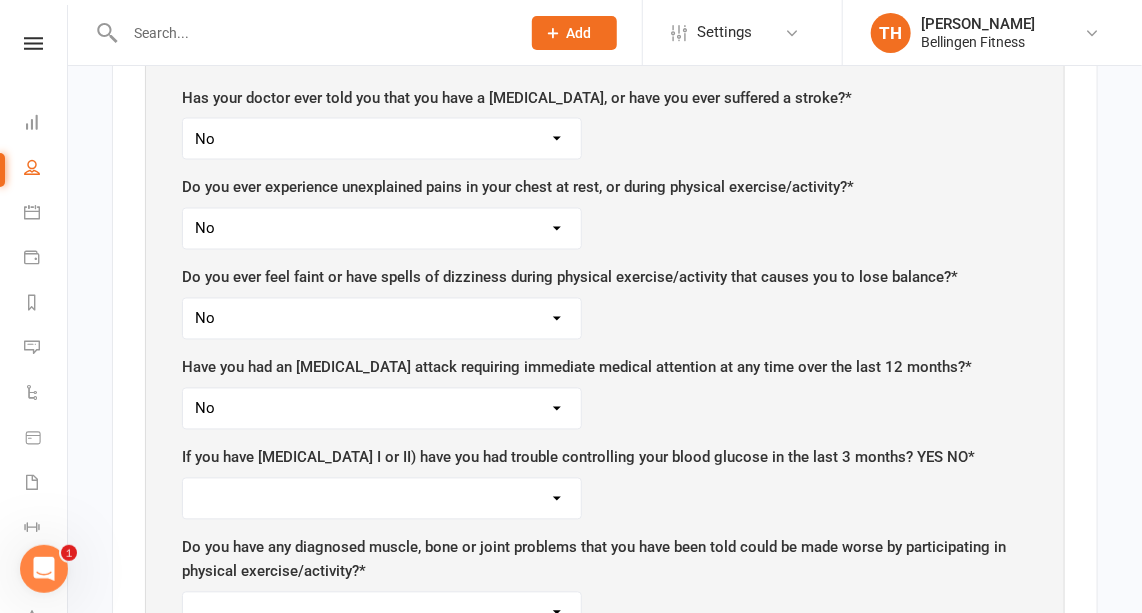scroll, scrollTop: 1181, scrollLeft: 0, axis: vertical 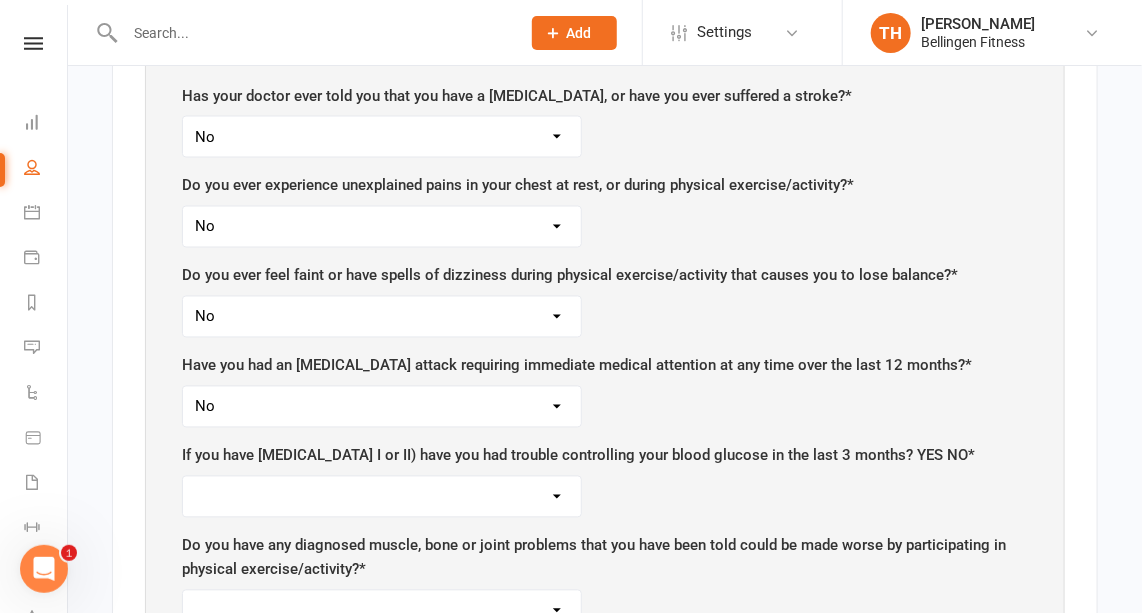 click on "Yes No" at bounding box center [382, 497] 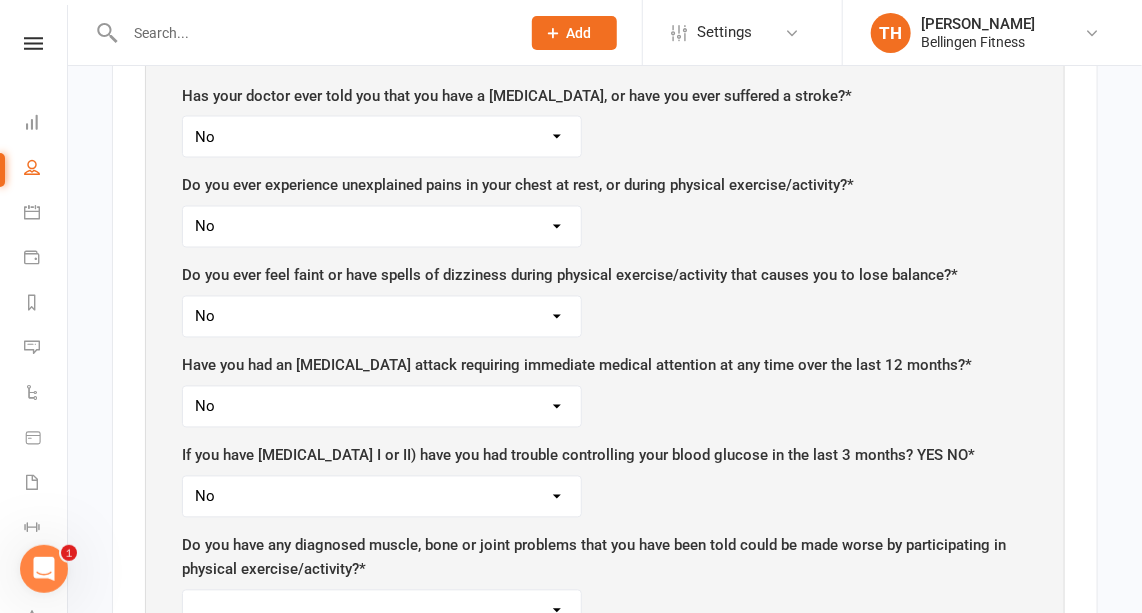 click on "Yes No" at bounding box center (382, 497) 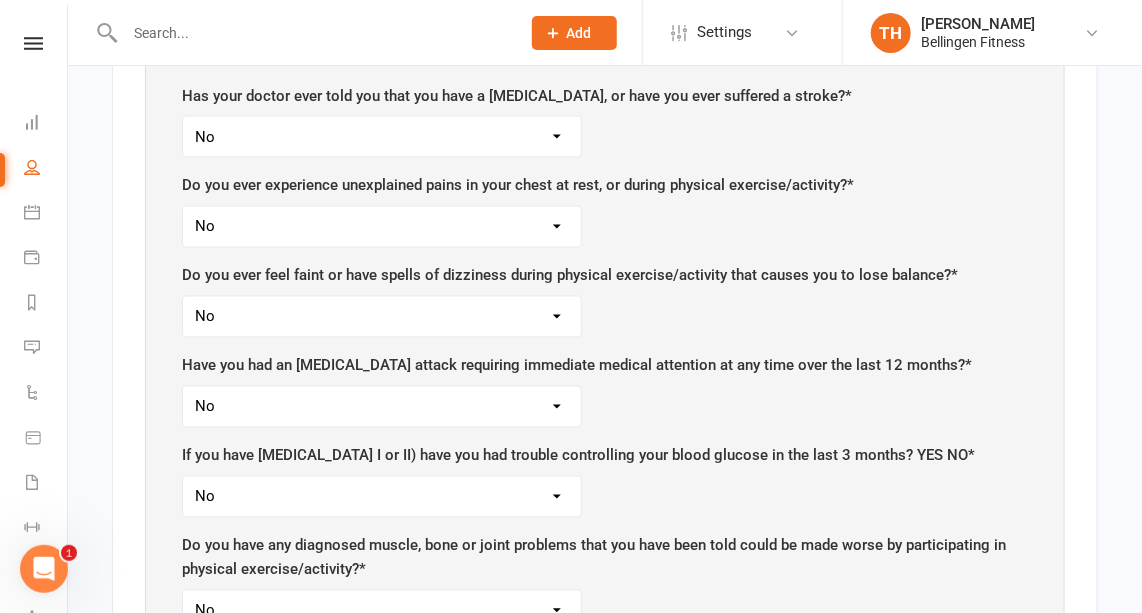 click on "Yes No" at bounding box center [382, 611] 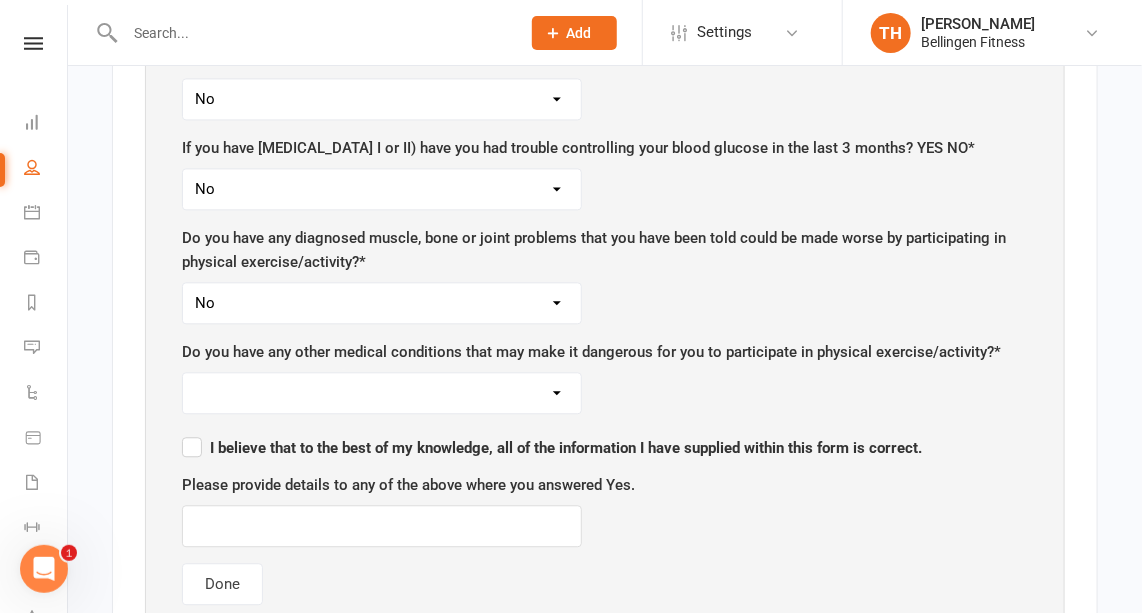 scroll, scrollTop: 1490, scrollLeft: 0, axis: vertical 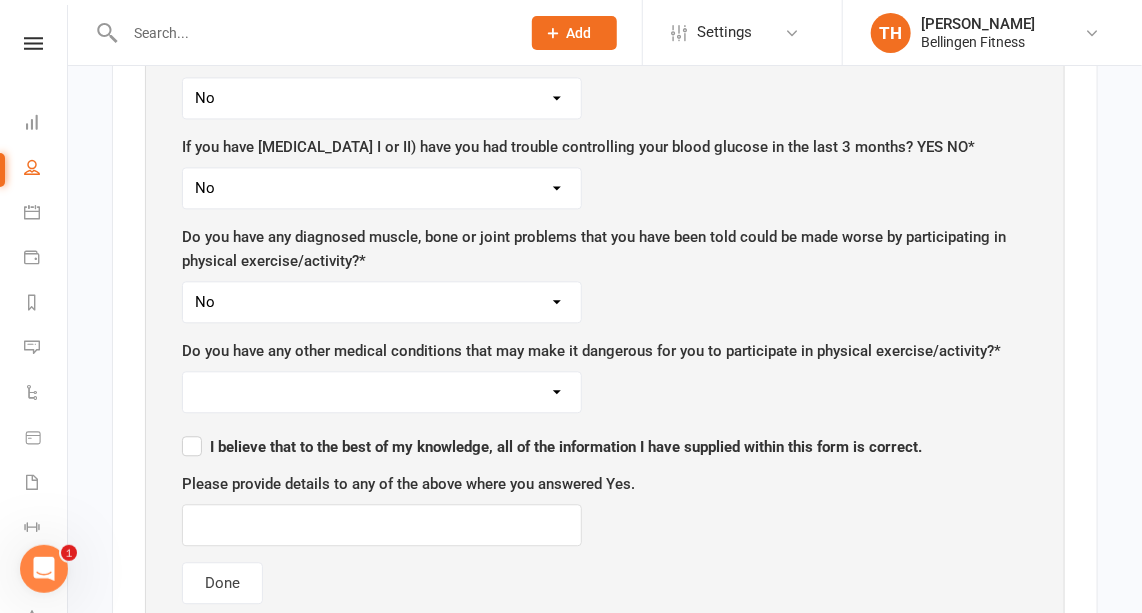 click on "Yes No" at bounding box center [382, 392] 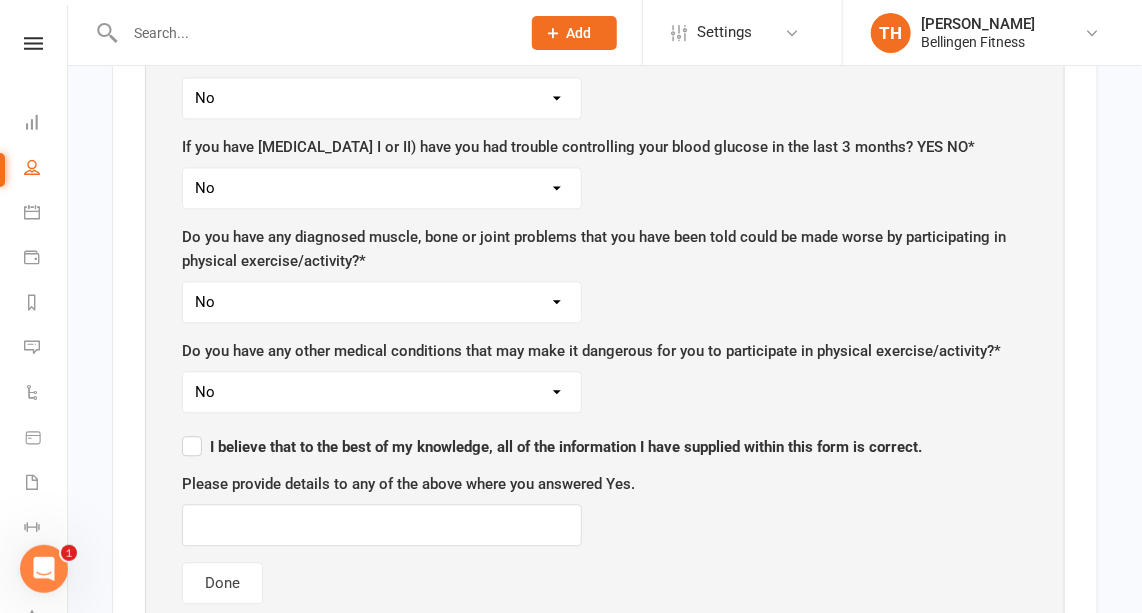 click on "Yes No" at bounding box center [382, 392] 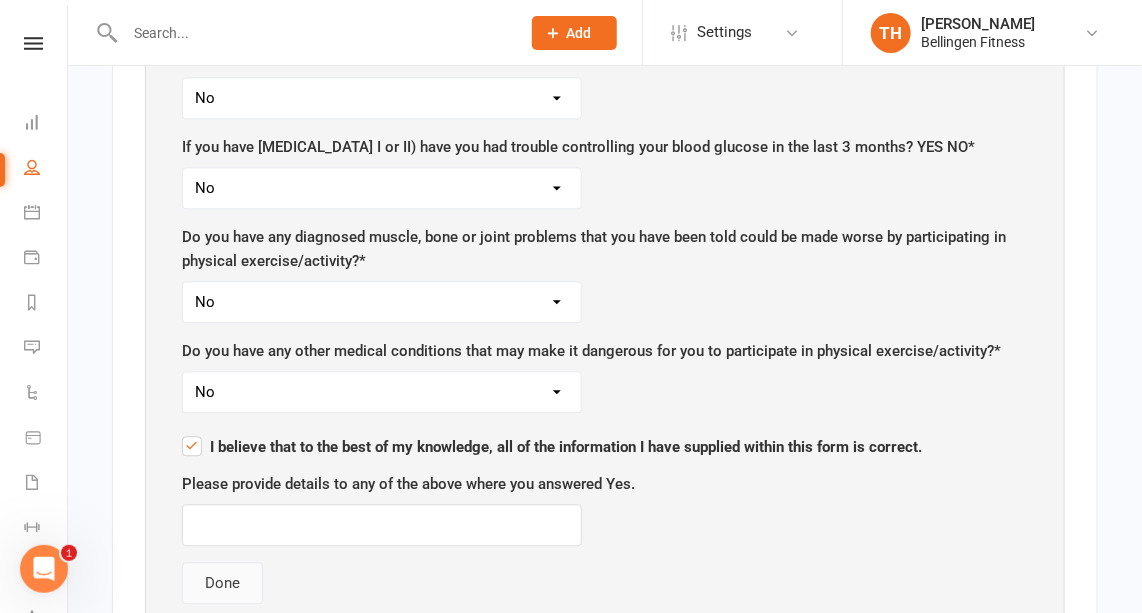 click on "Done" at bounding box center [222, 583] 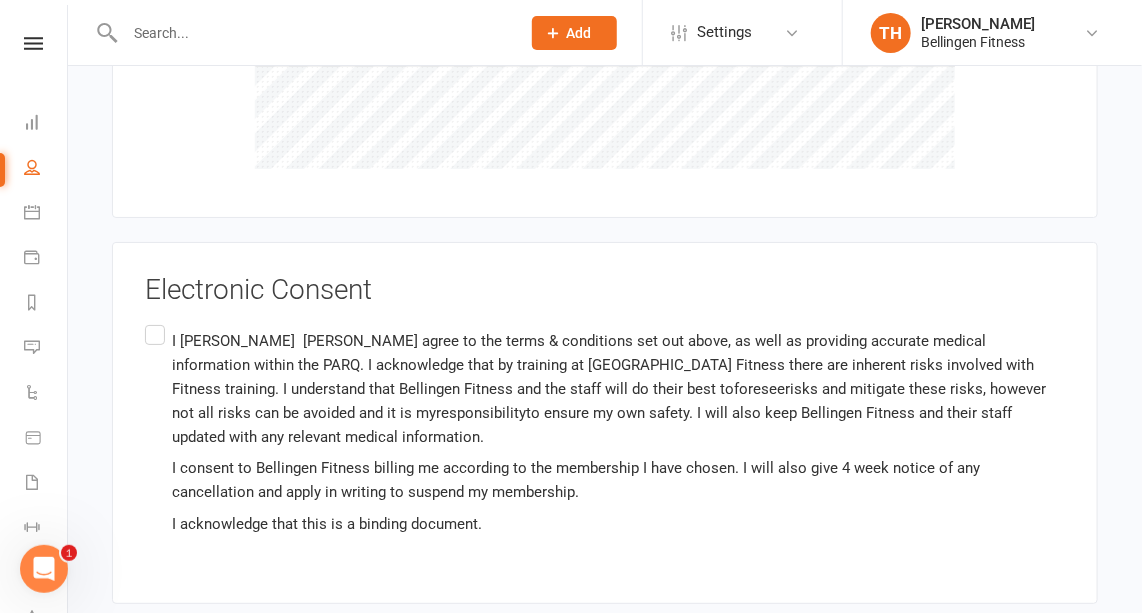 scroll, scrollTop: 2614, scrollLeft: 0, axis: vertical 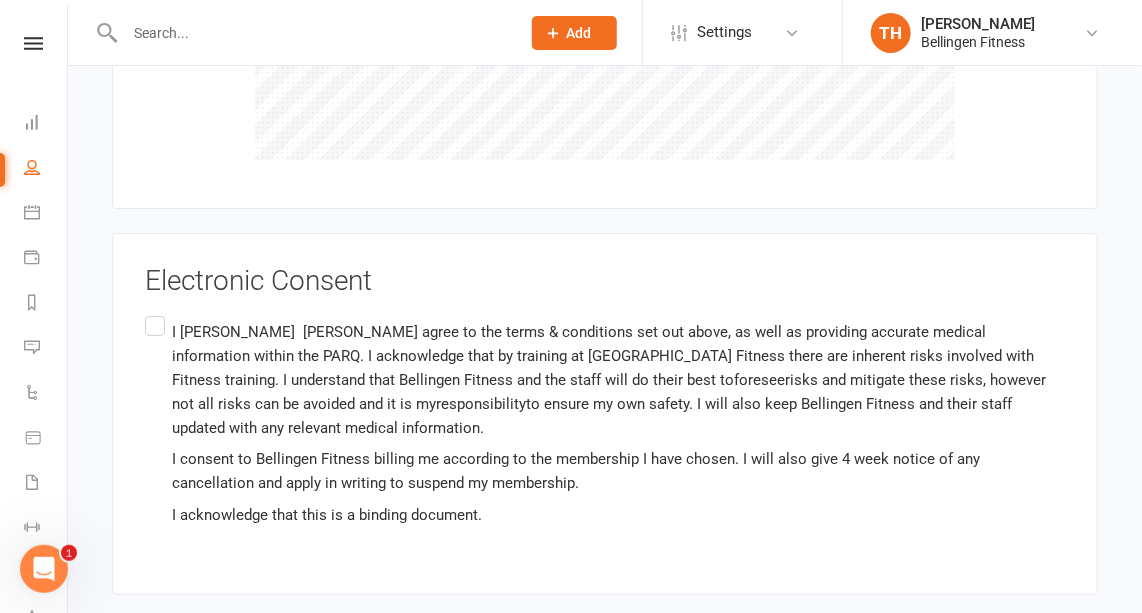 click on "I [PERSON_NAME]   agree to the terms & conditions set out above, as well as providing accurate medical information within the PARQ. I acknowledge that by training at [GEOGRAPHIC_DATA] Fitness there are inherent risks involved with Fitness training. I understand that Bellingen Fitness and the staff will do their best to  foresee  risks and mitigate these risks, however not all risks can be avoided and it is my  responsibility  to ensure my own safety. I will also keep Bellingen Fitness and their staff updated with any relevant medical information. I consent to Bellingen Fitness billing me according to the membership I have chosen. I will also give 4 week notice of any cancellation and apply in writing to suspend my membership. I acknowledge that this is a binding document." at bounding box center [605, 423] 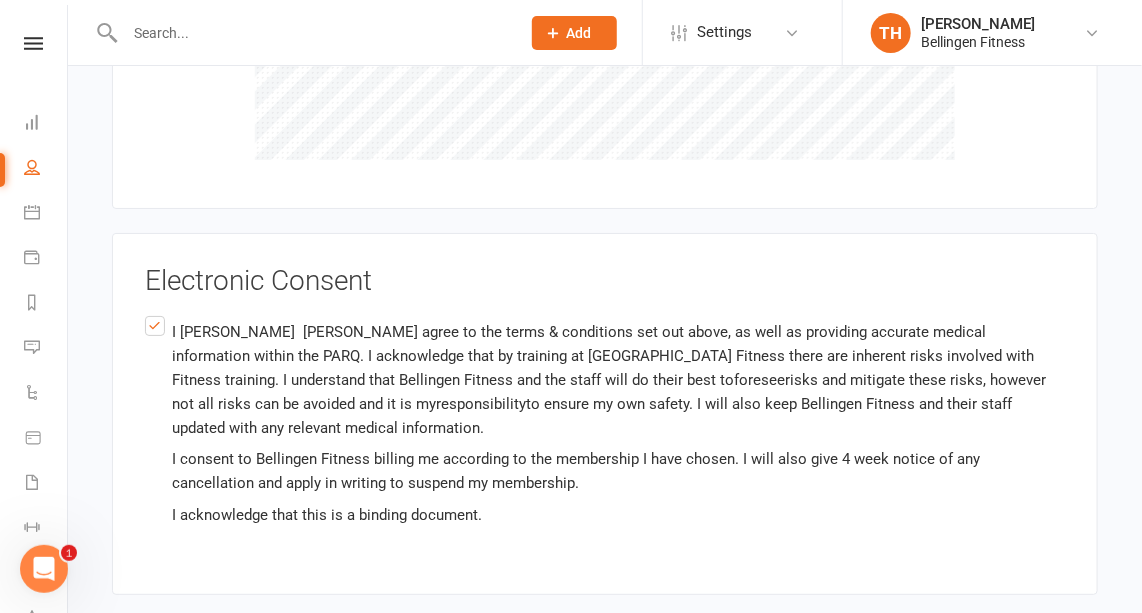 click on "Agree & Submit" at bounding box center [194, 640] 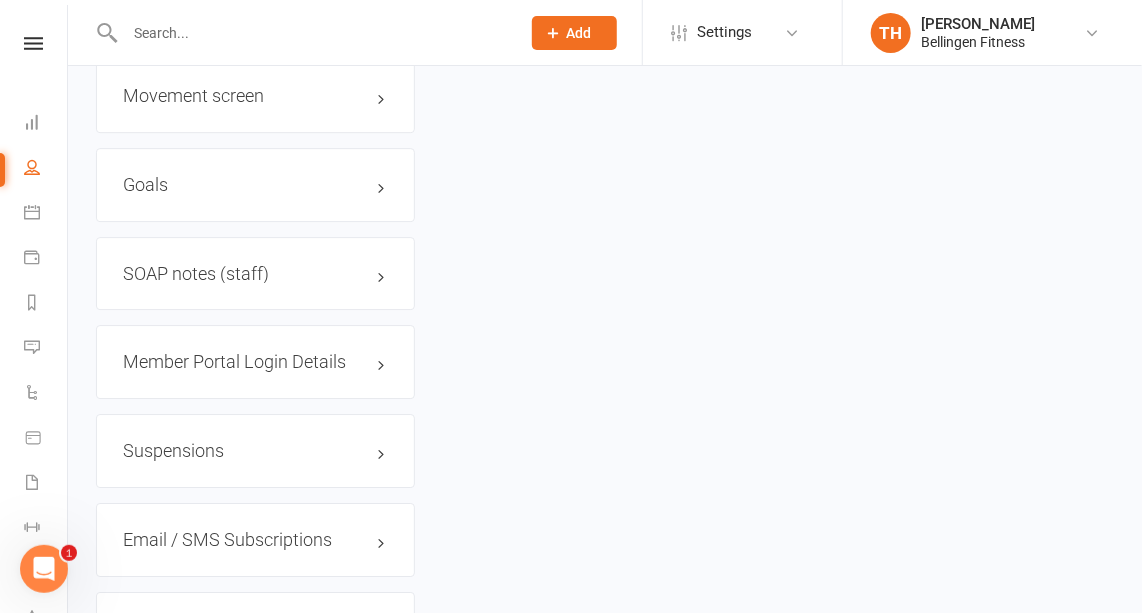 scroll, scrollTop: 2145, scrollLeft: 0, axis: vertical 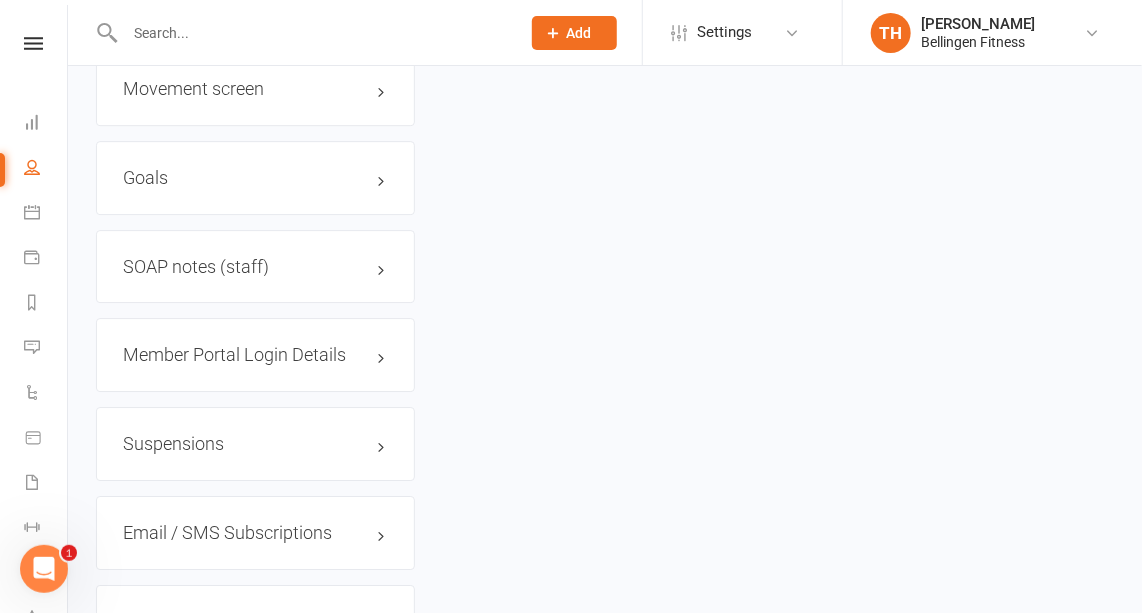 click on "Member Portal Login Details" at bounding box center (255, 355) 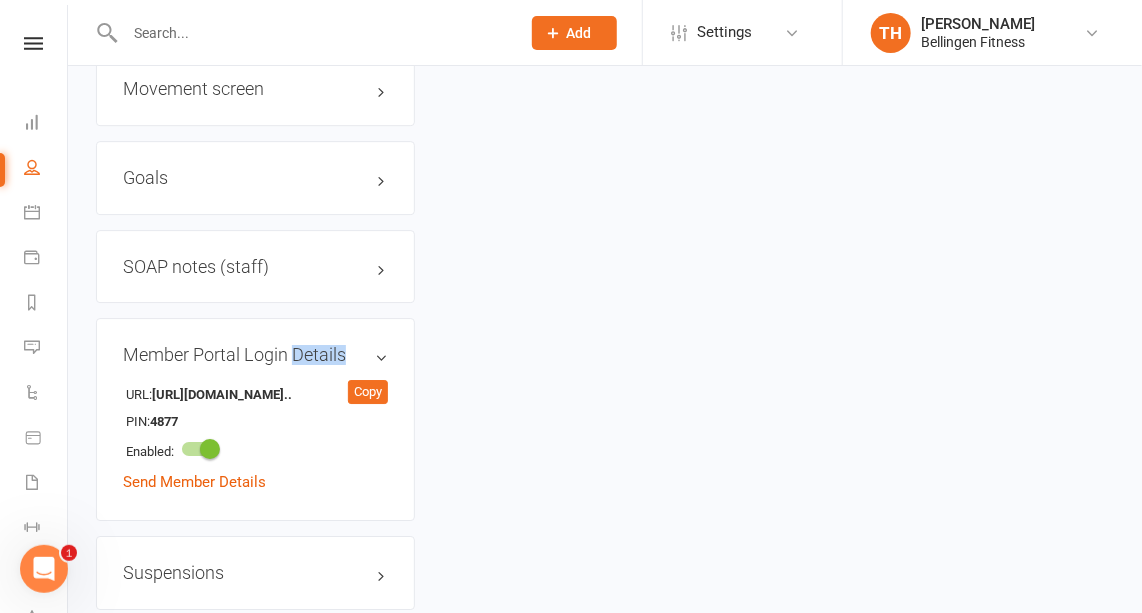 click on "Member Portal Login Details" at bounding box center (255, 355) 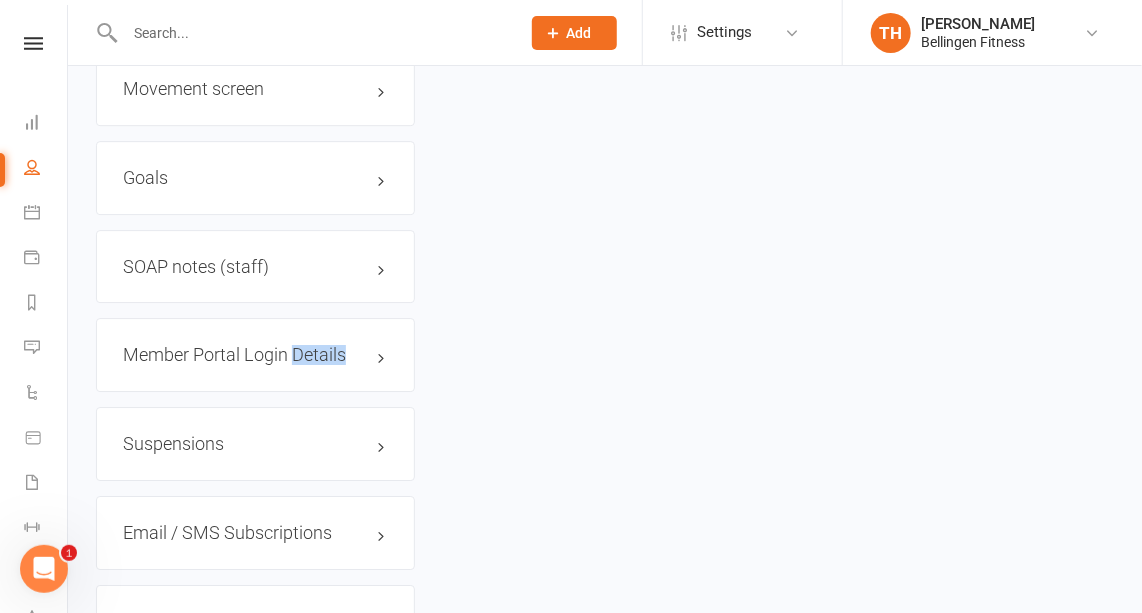 drag, startPoint x: 332, startPoint y: 342, endPoint x: 367, endPoint y: 376, distance: 48.79549 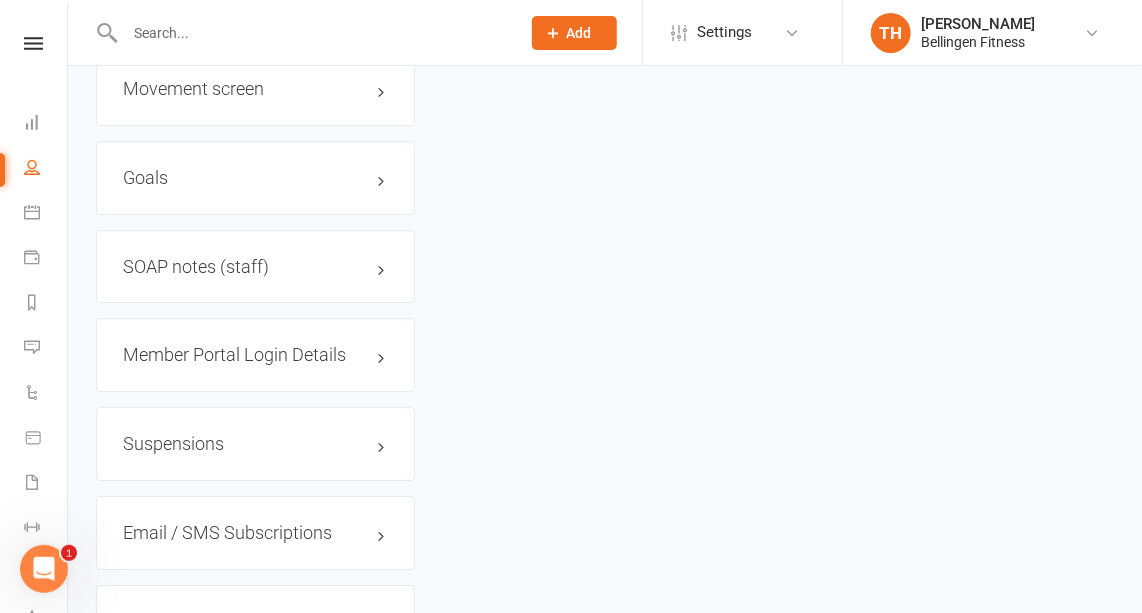 click on "Member Portal Login Details" at bounding box center [255, 355] 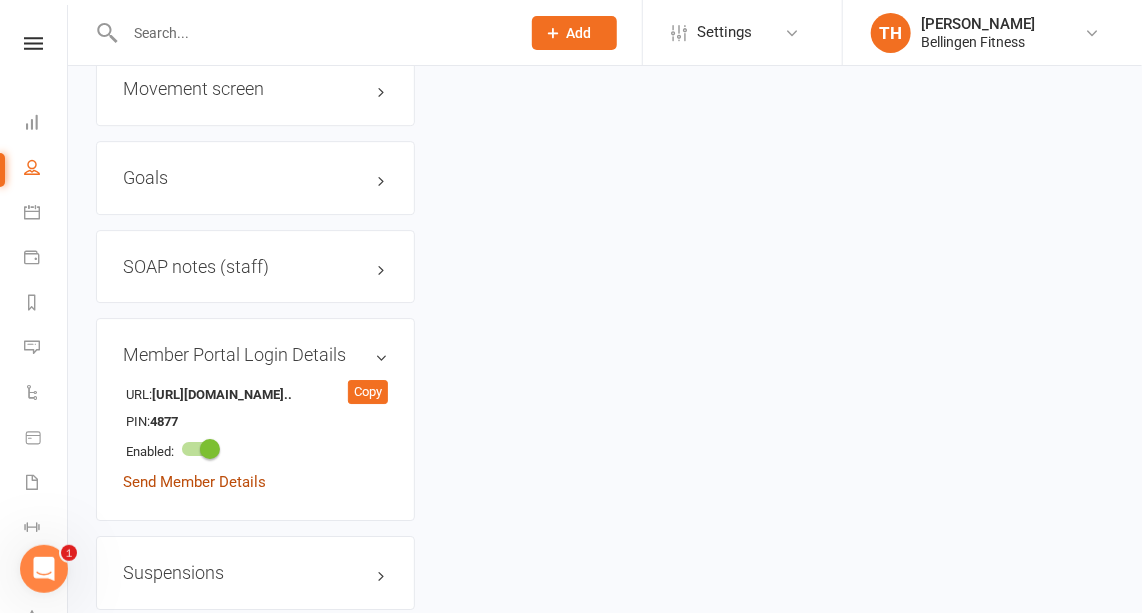 click on "Send Member Details" at bounding box center (194, 482) 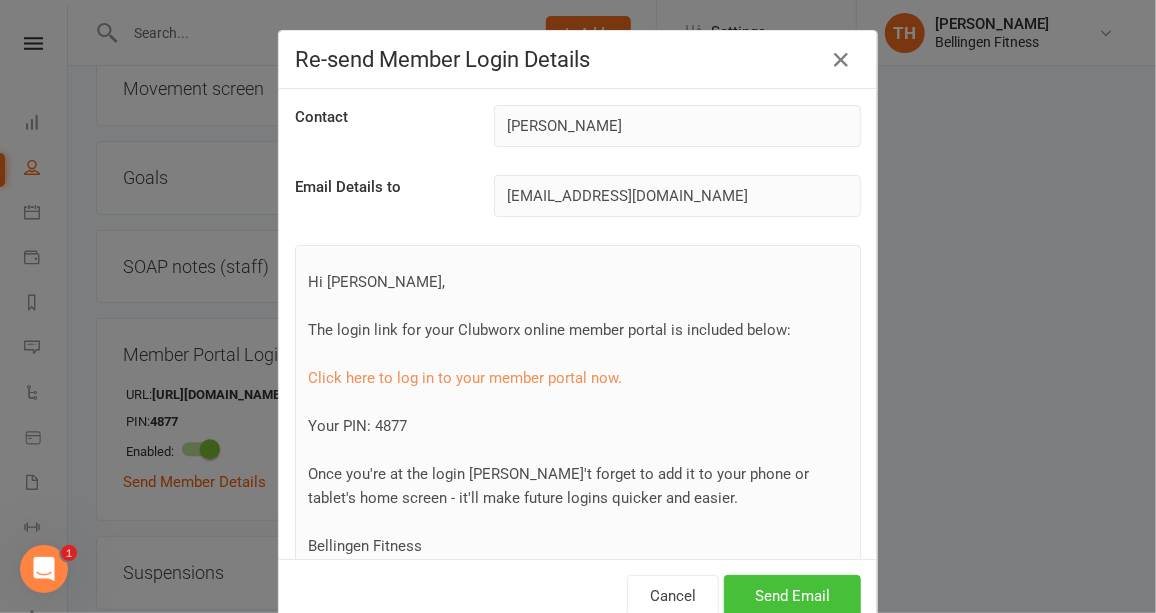 click on "Send Email" at bounding box center (792, 596) 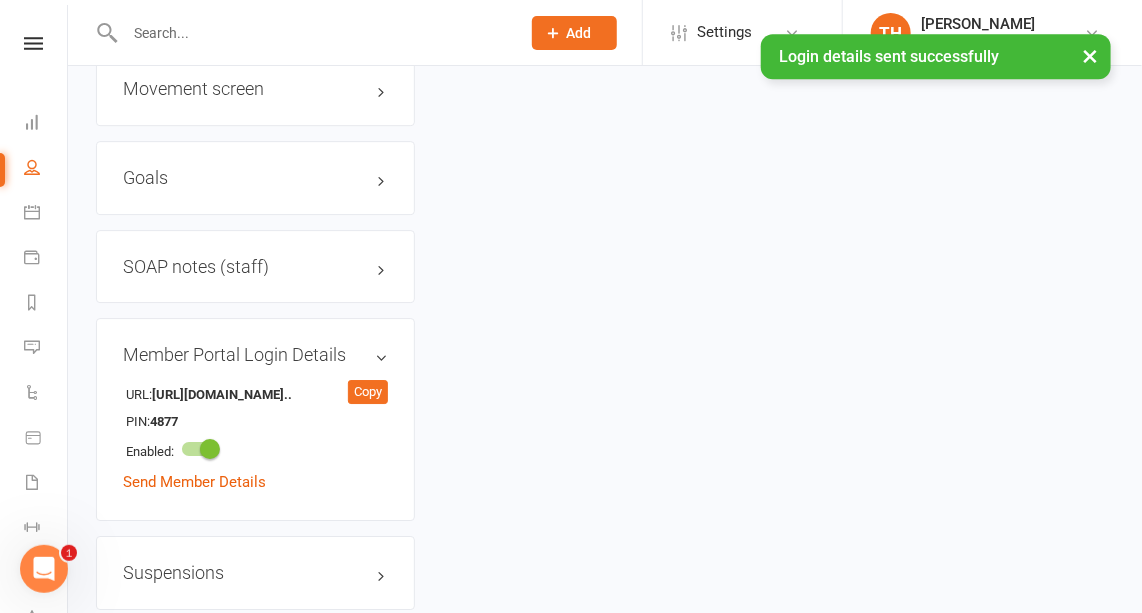 scroll, scrollTop: 2453, scrollLeft: 0, axis: vertical 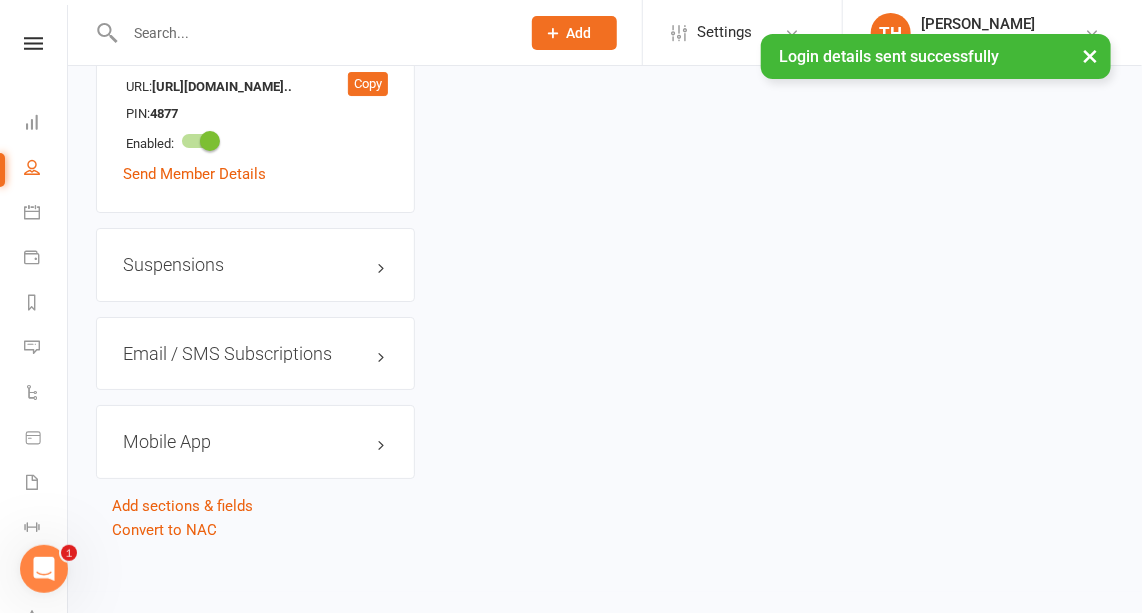 click on "Mobile App" at bounding box center [255, 442] 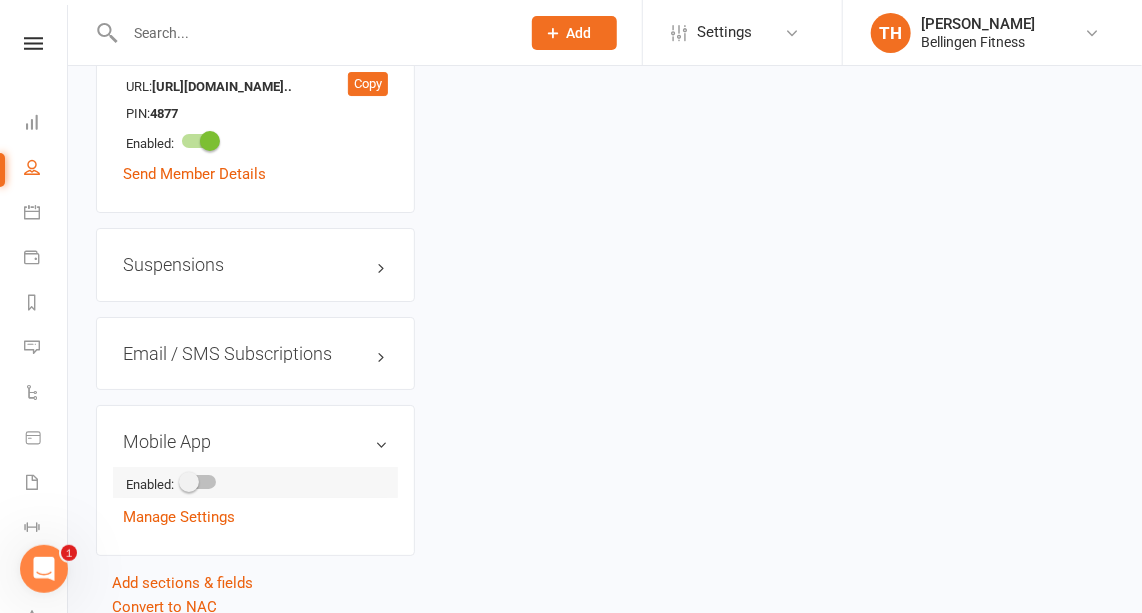 click at bounding box center (199, 482) 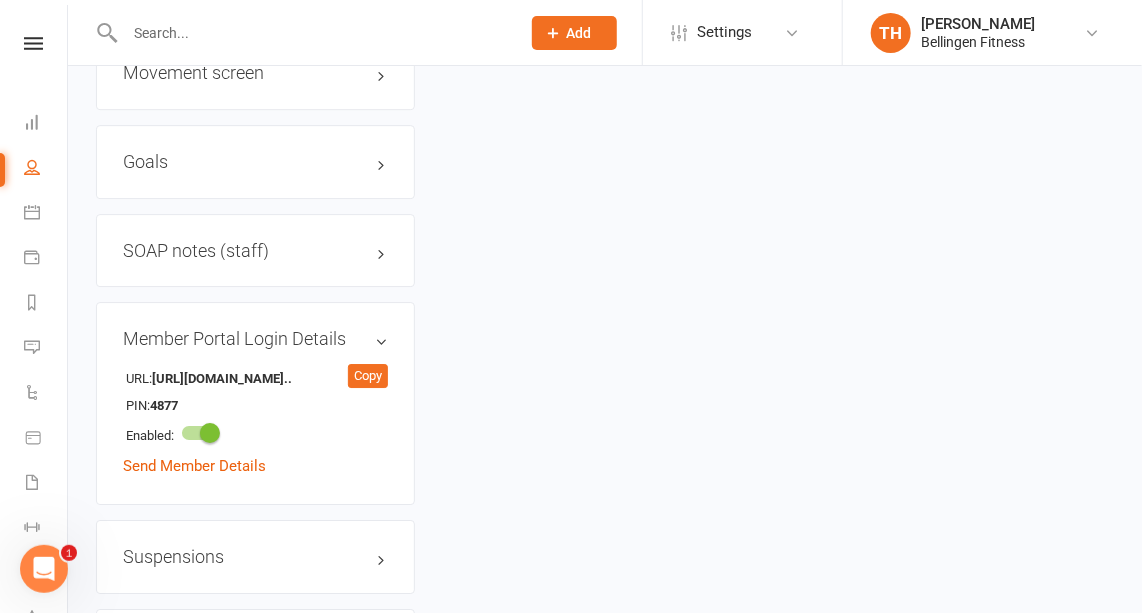 scroll, scrollTop: 2158, scrollLeft: 0, axis: vertical 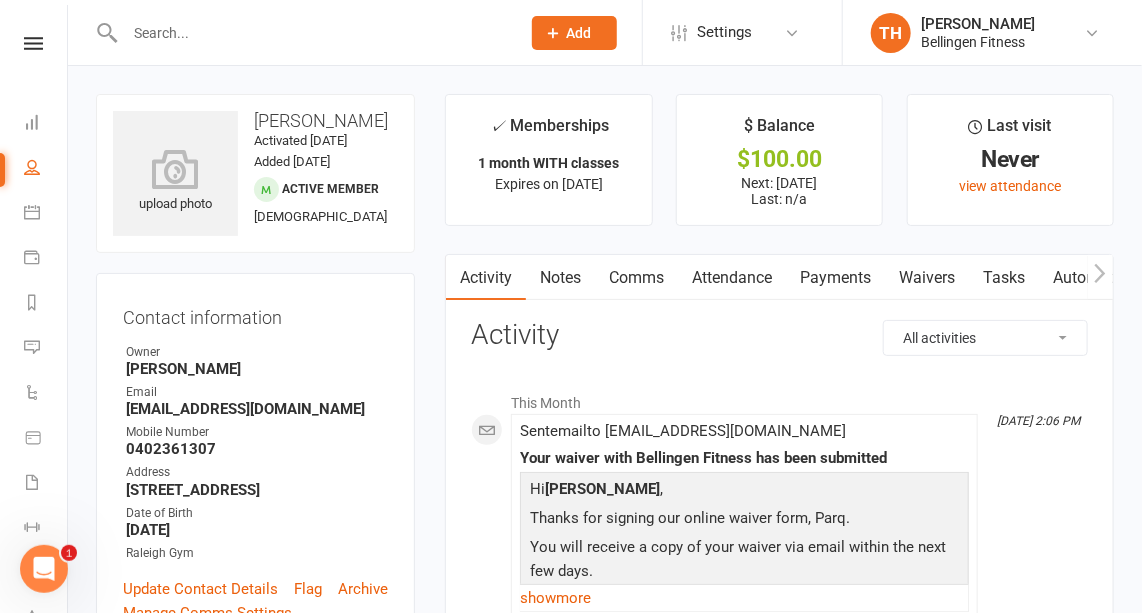 click on "Payments" at bounding box center [835, 278] 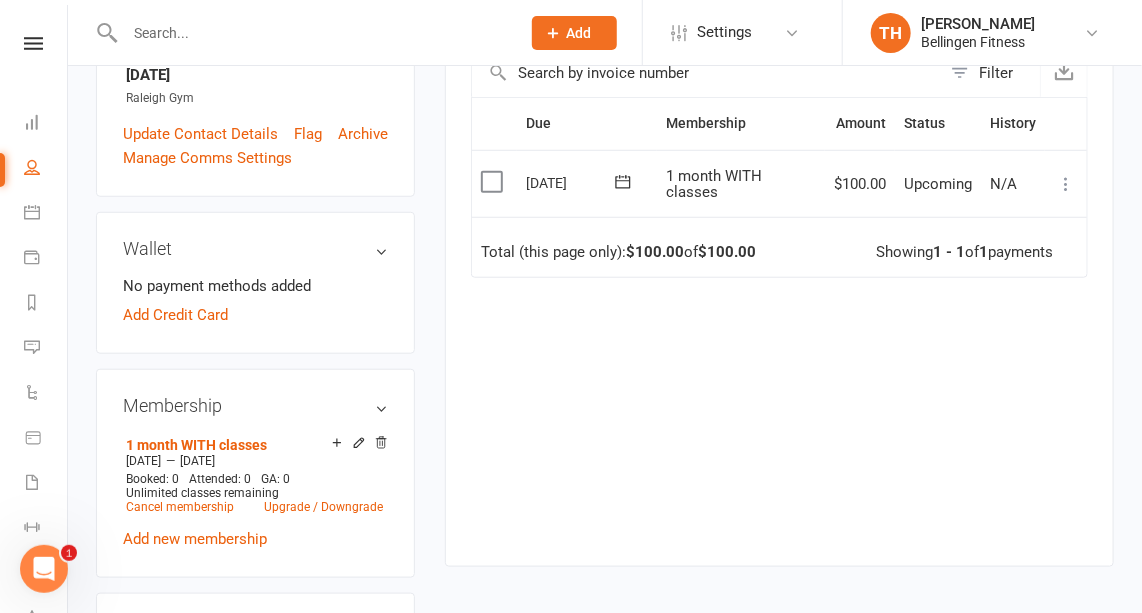 scroll, scrollTop: 467, scrollLeft: 0, axis: vertical 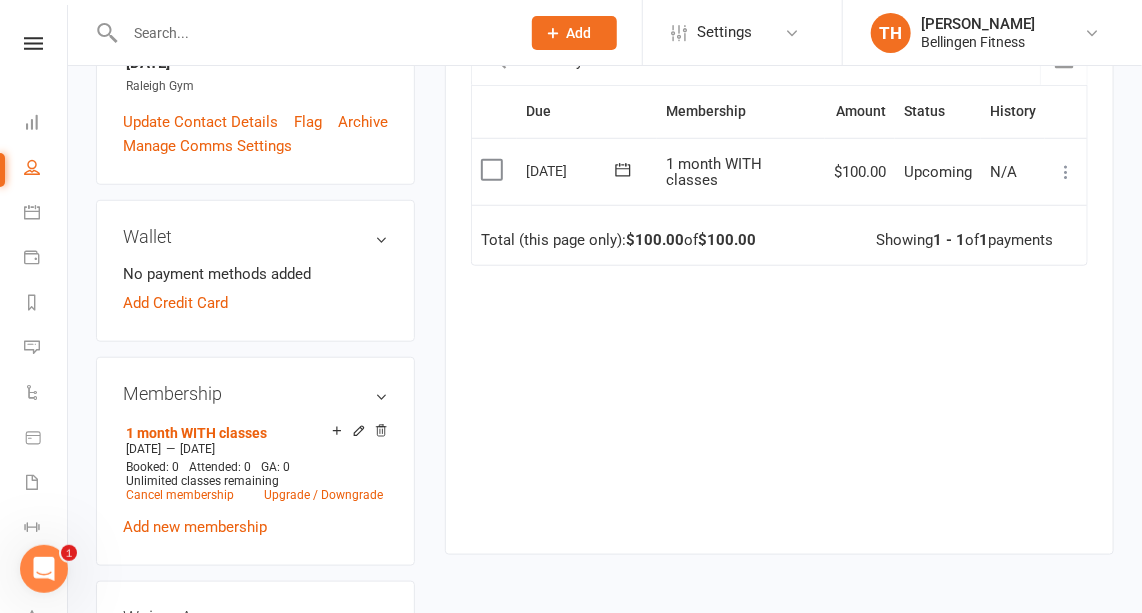 click at bounding box center [1066, 172] 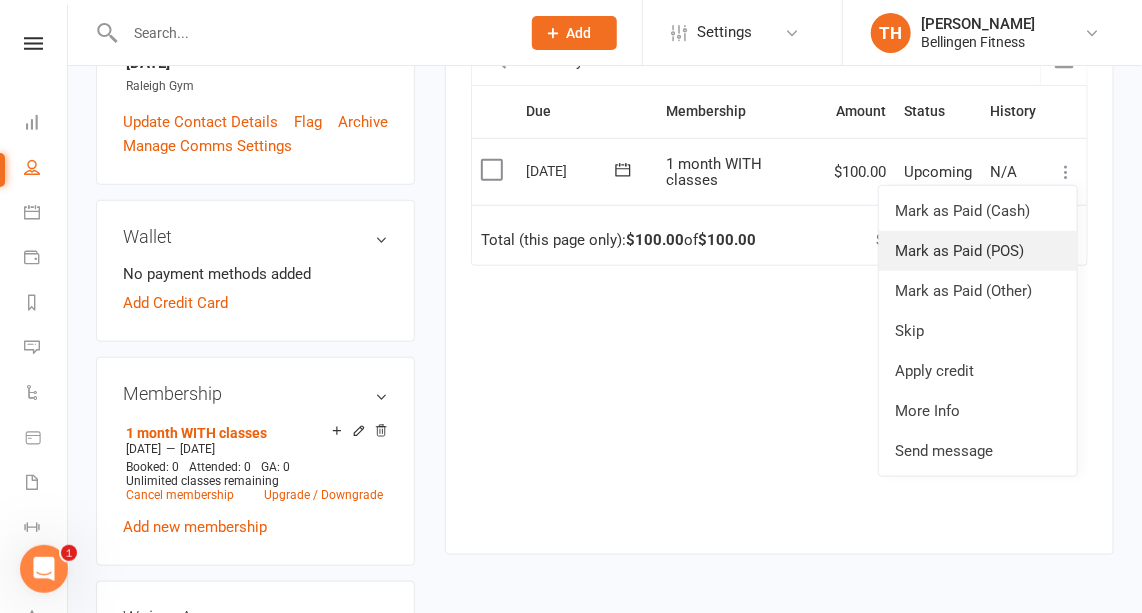 click on "Mark as Paid (POS)" at bounding box center (978, 251) 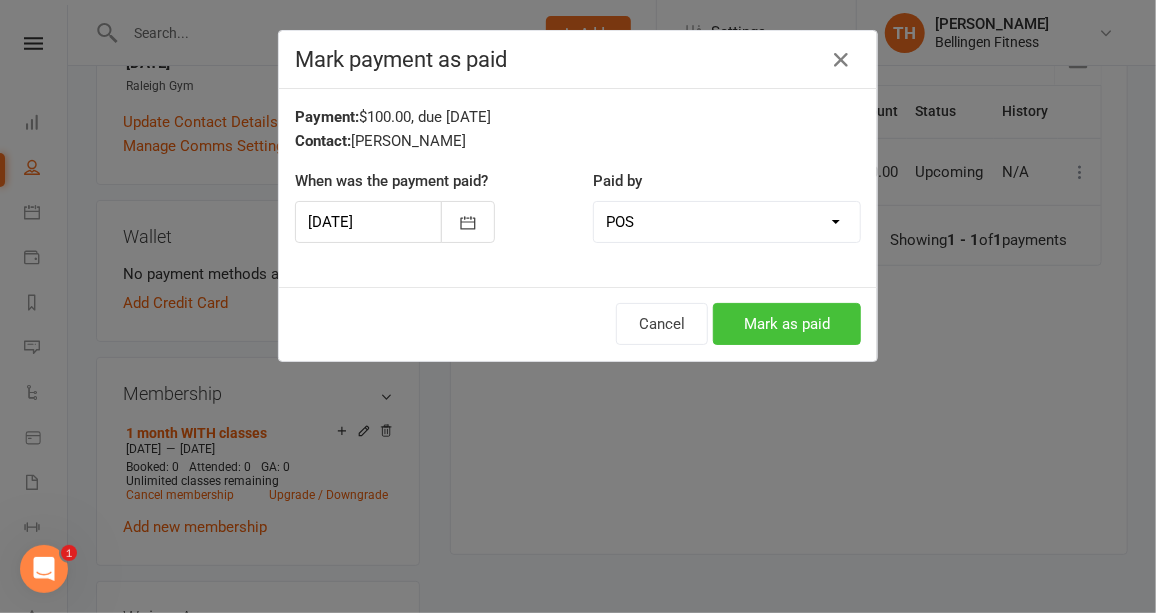 click on "Mark as paid" at bounding box center [787, 324] 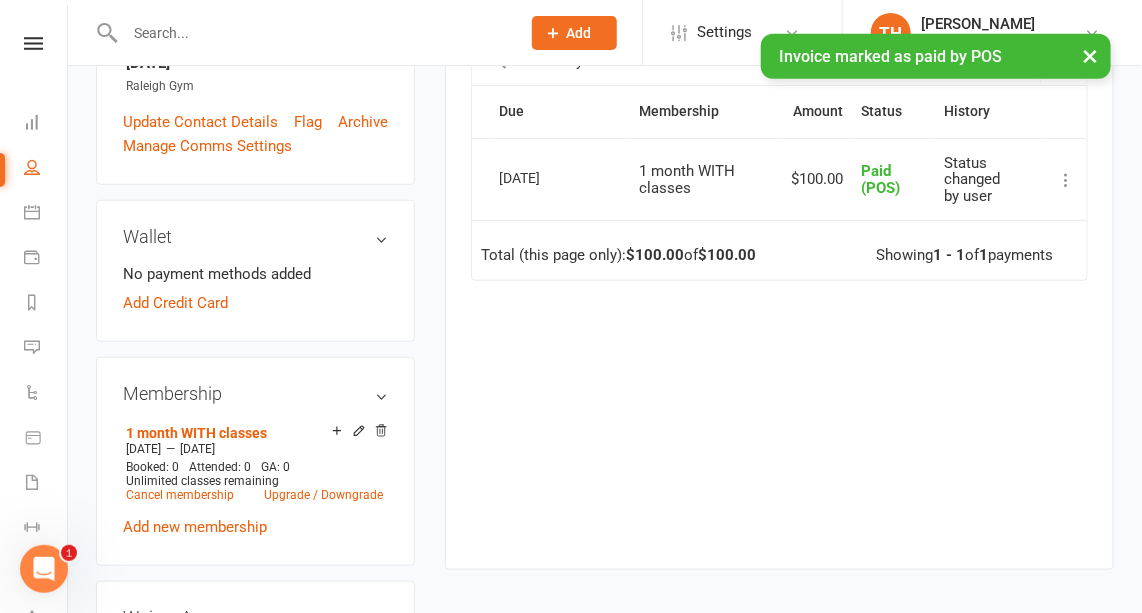 scroll, scrollTop: 0, scrollLeft: 0, axis: both 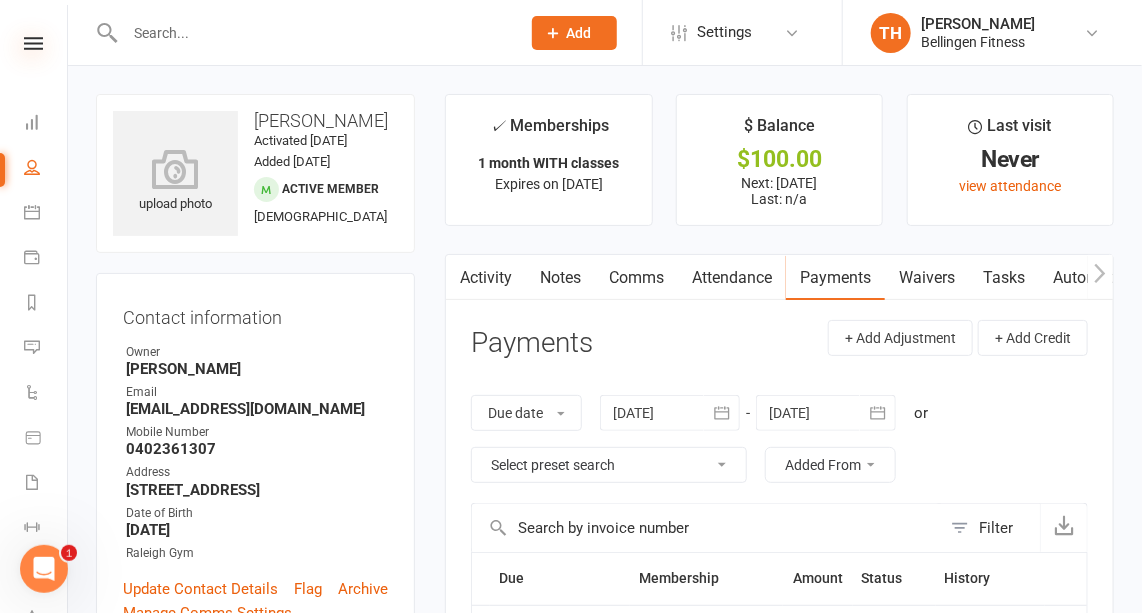 click at bounding box center (33, 43) 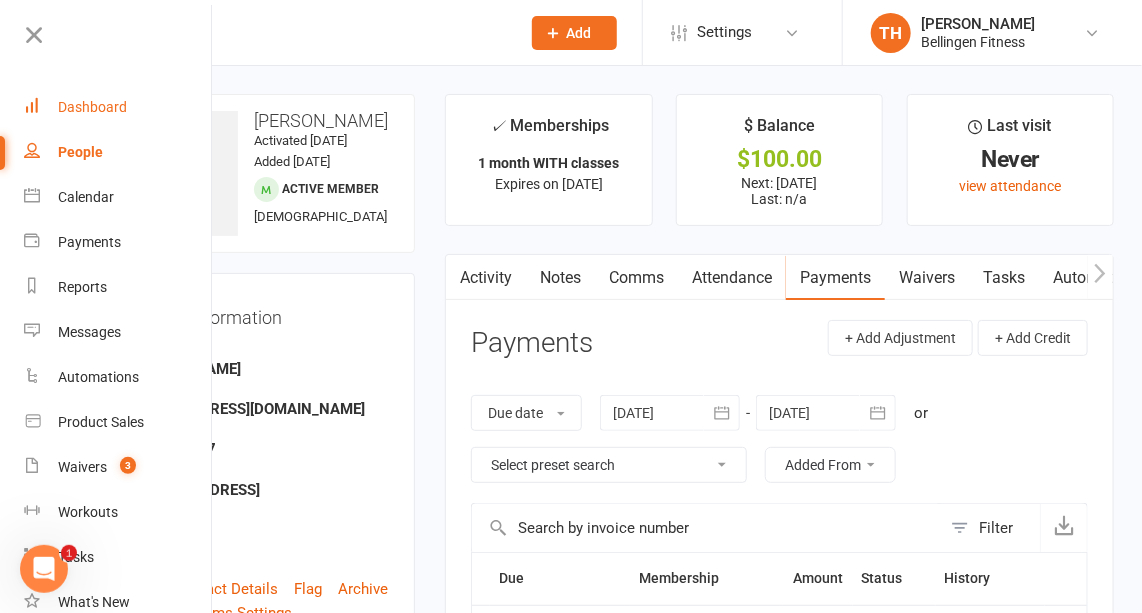 click on "Dashboard" at bounding box center (92, 107) 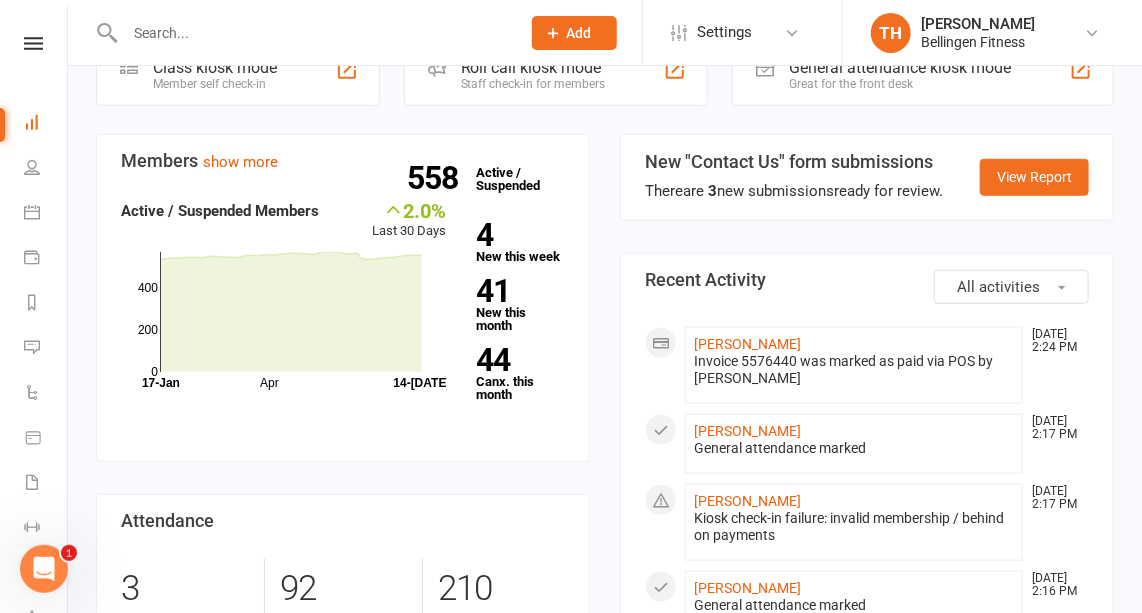 scroll, scrollTop: 449, scrollLeft: 0, axis: vertical 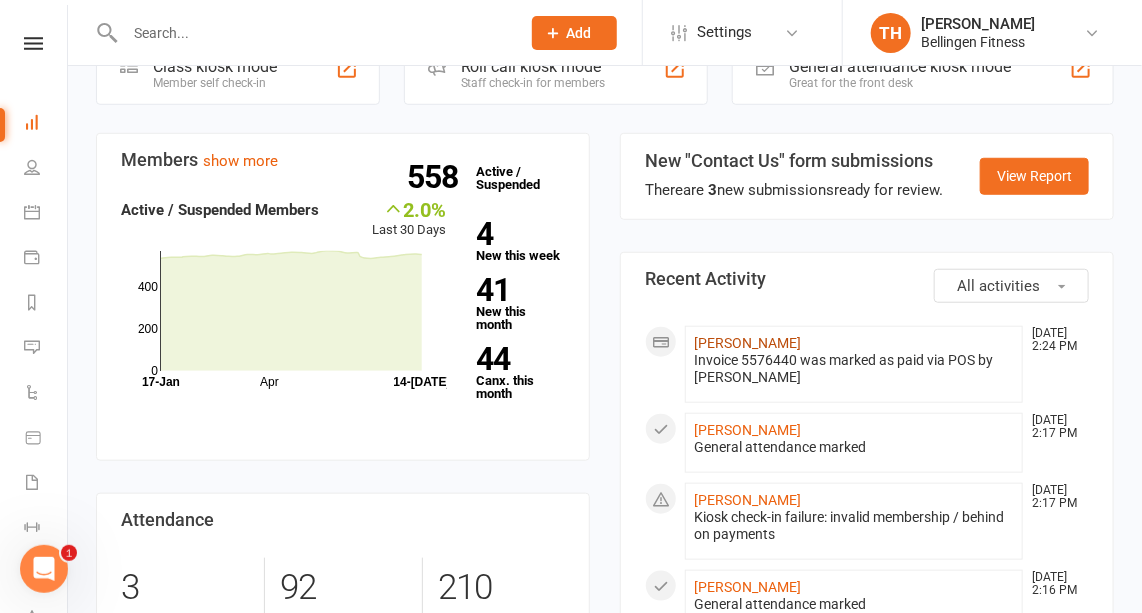 click on "[PERSON_NAME]" 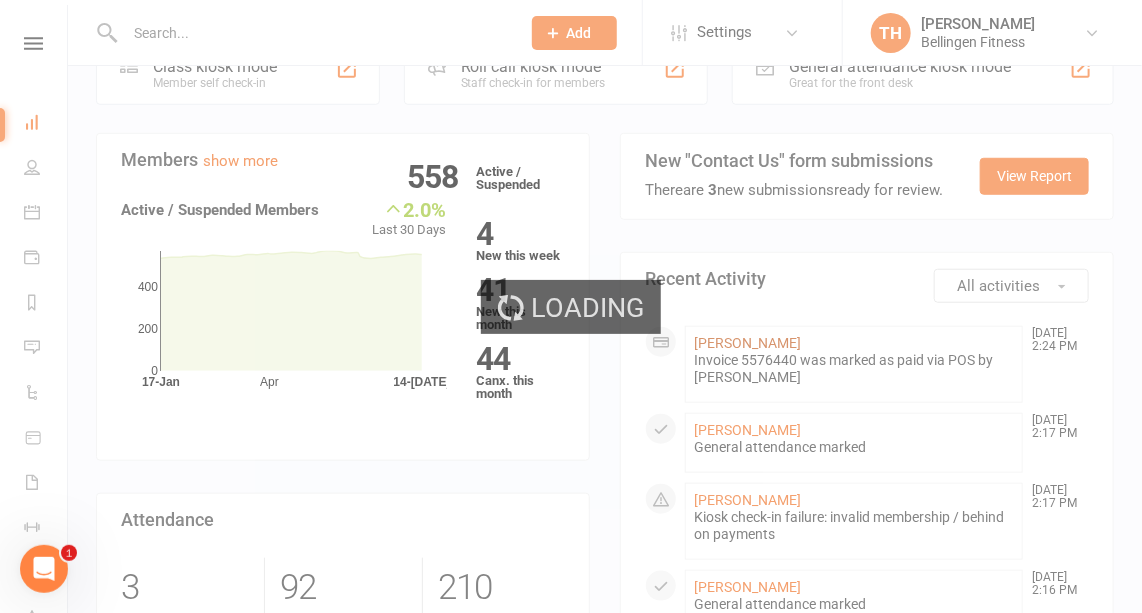 scroll, scrollTop: 0, scrollLeft: 0, axis: both 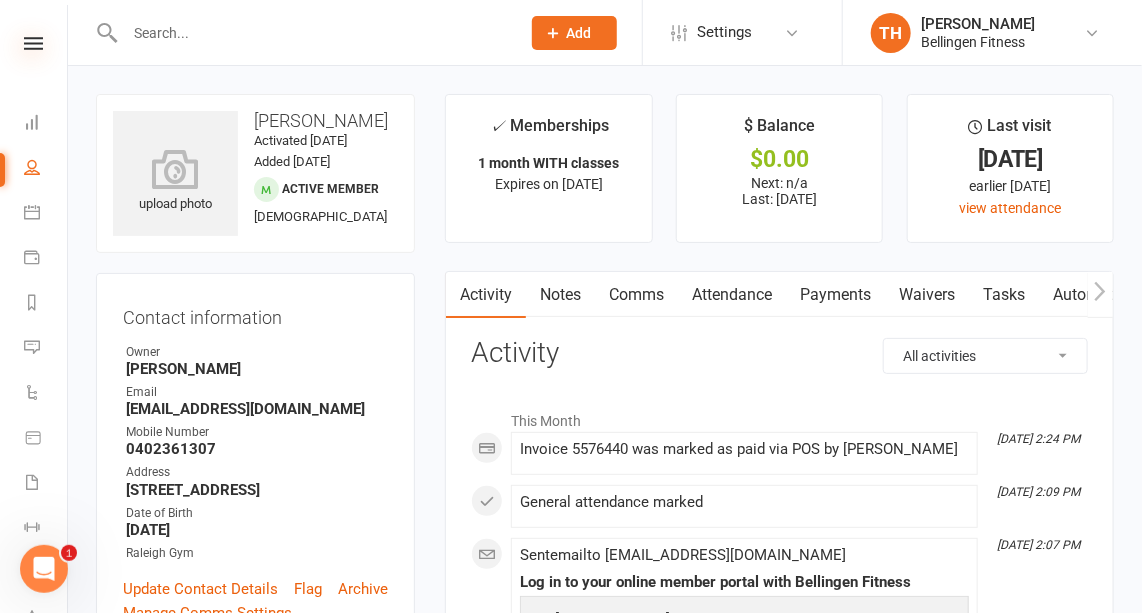 click at bounding box center [33, 43] 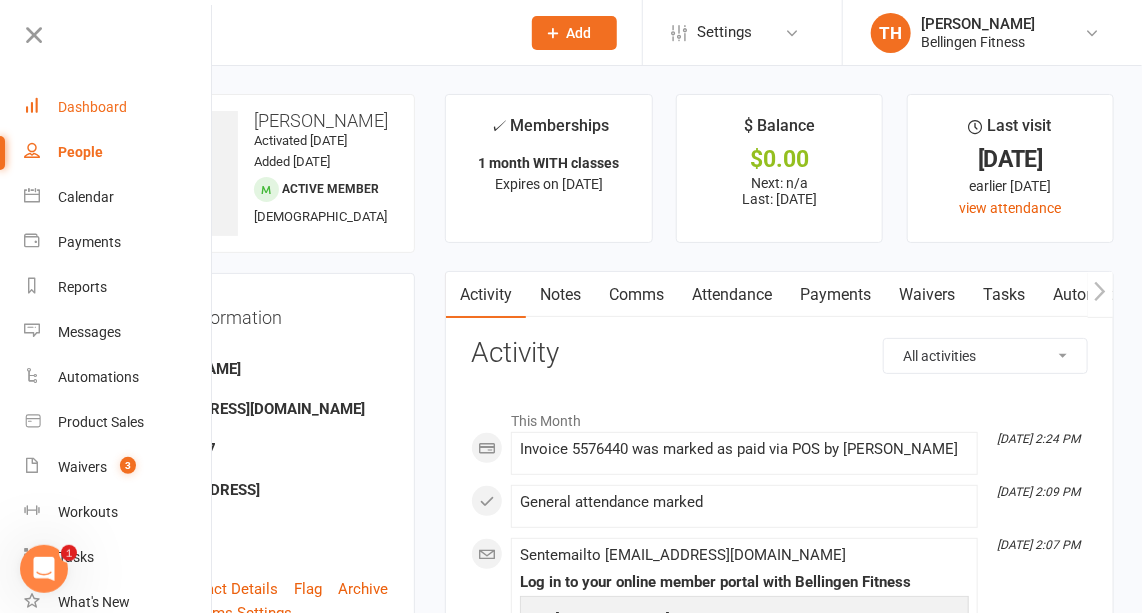 click on "Dashboard" at bounding box center [92, 107] 